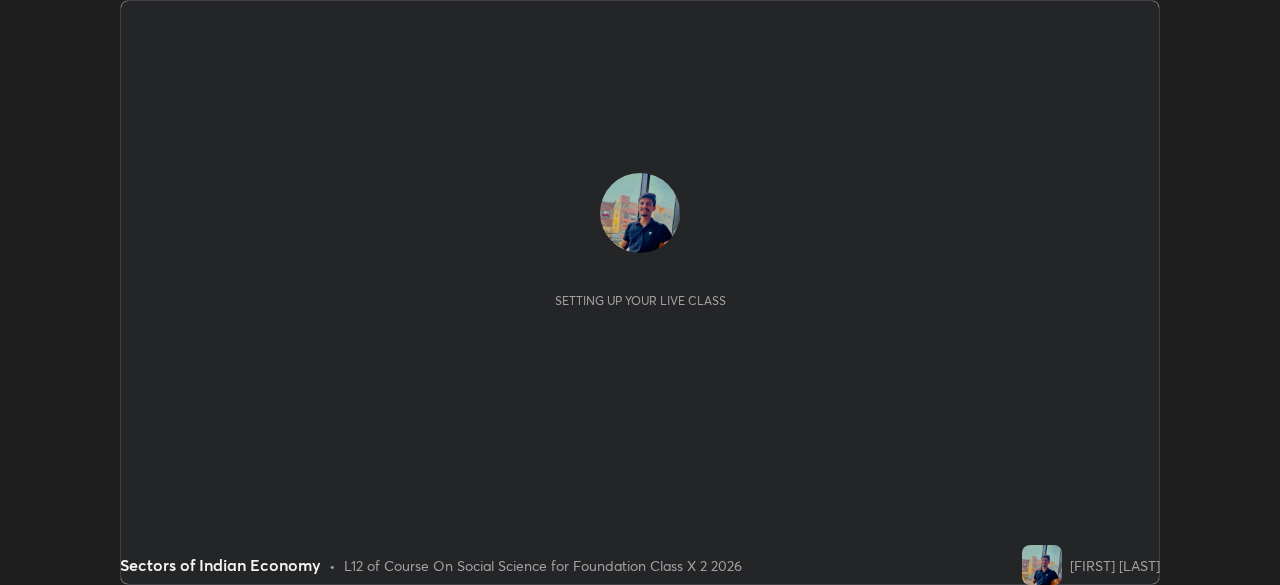 scroll, scrollTop: 0, scrollLeft: 0, axis: both 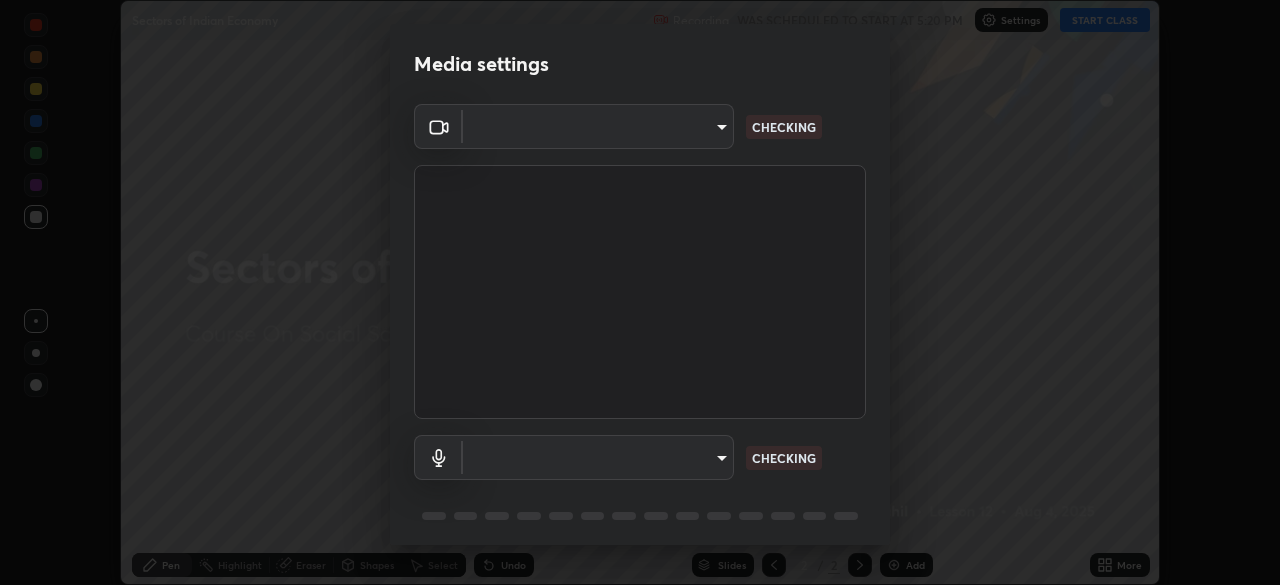 type on "3c1f287fd1873ac4f3146b24511f7a38a42a8d7cba0e87c08ce73e8860c27ac0" 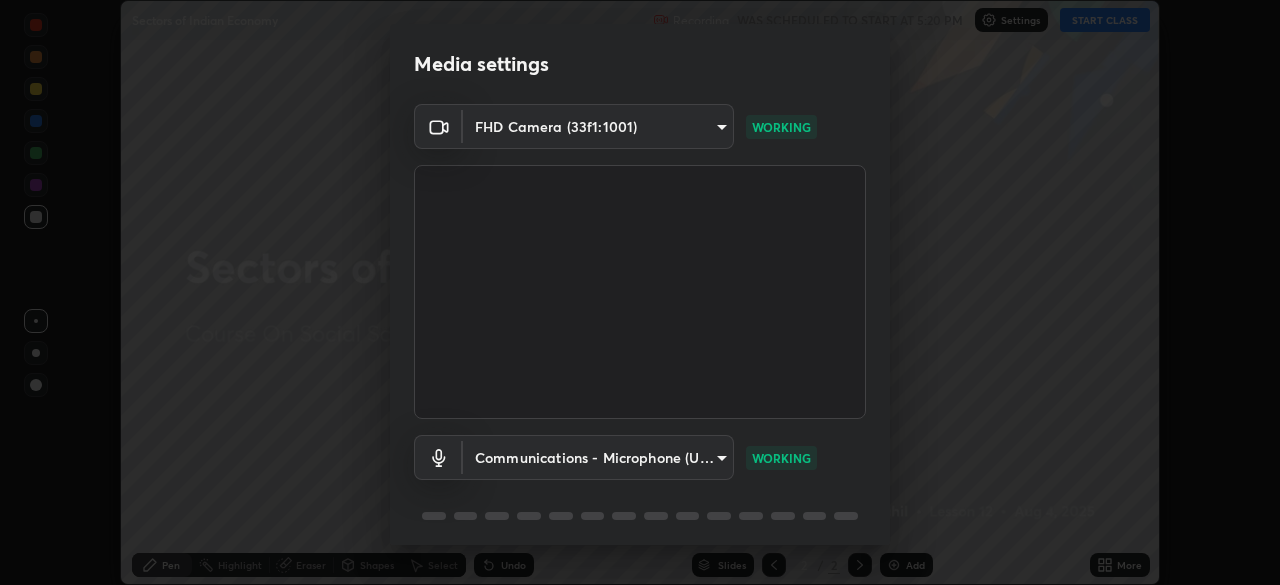 scroll, scrollTop: 71, scrollLeft: 0, axis: vertical 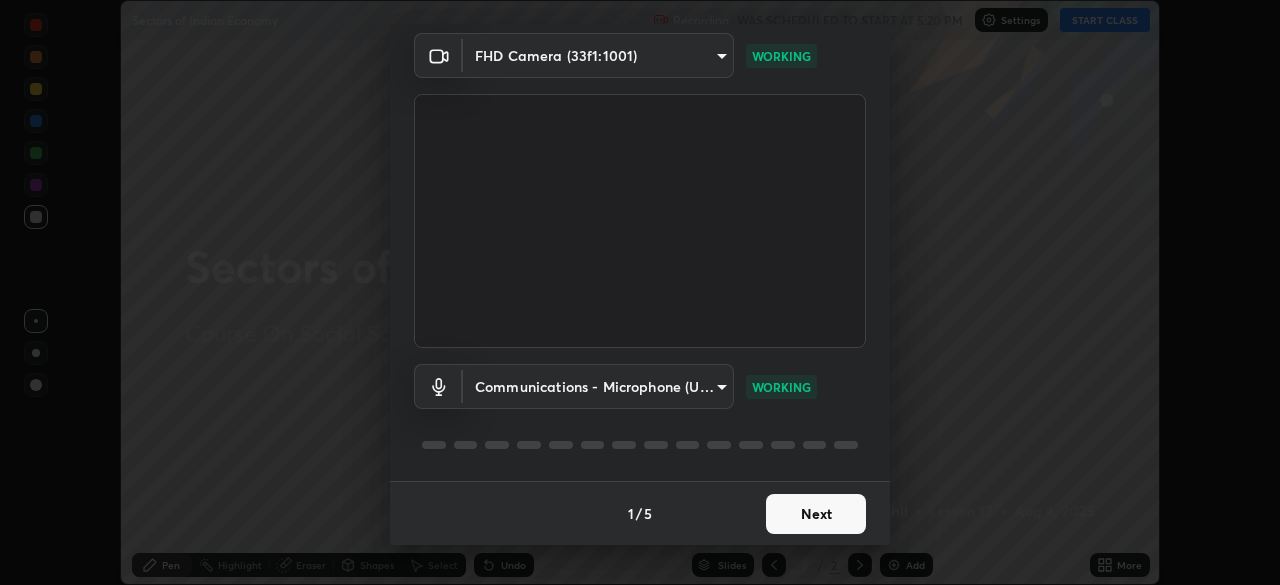 click on "Next" at bounding box center [816, 514] 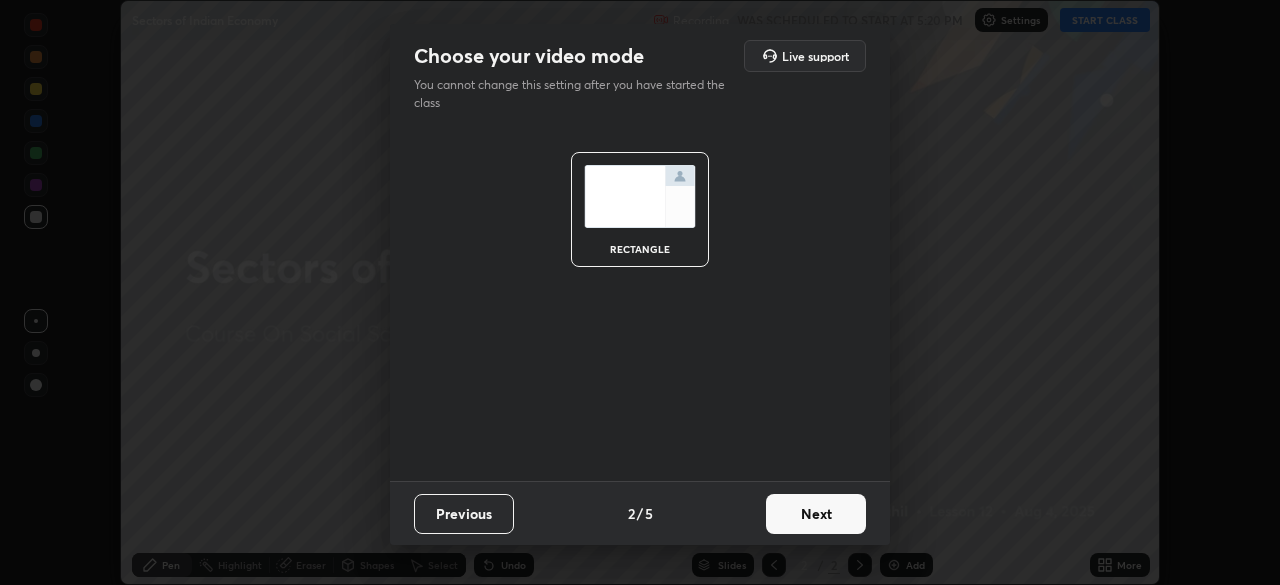 click on "Next" at bounding box center [816, 514] 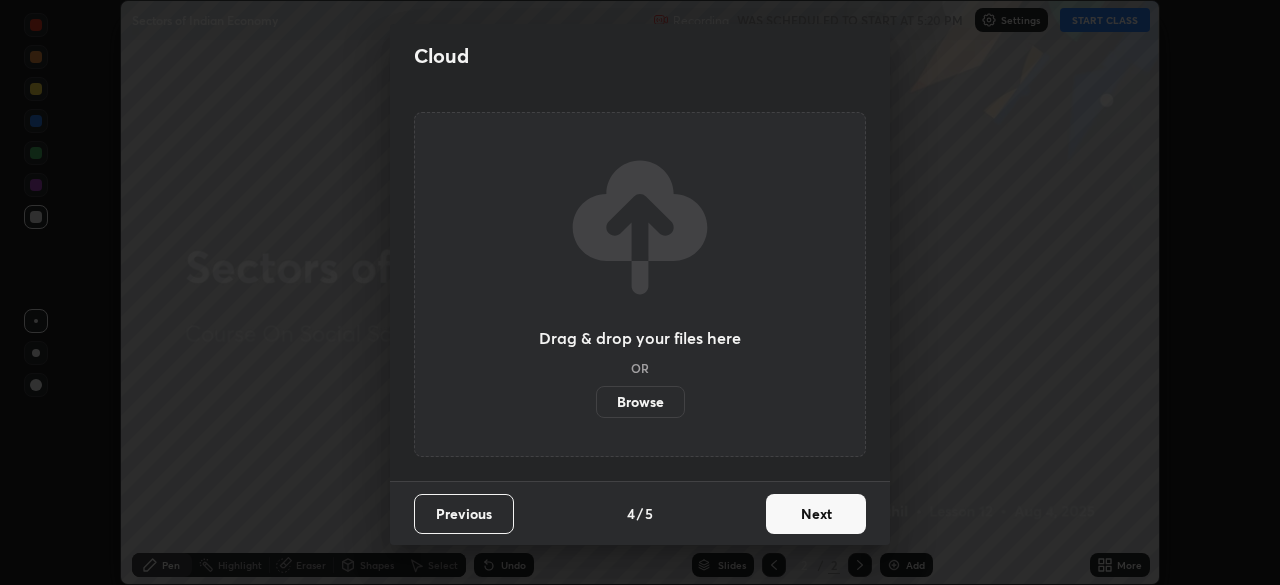 click on "Next" at bounding box center [816, 514] 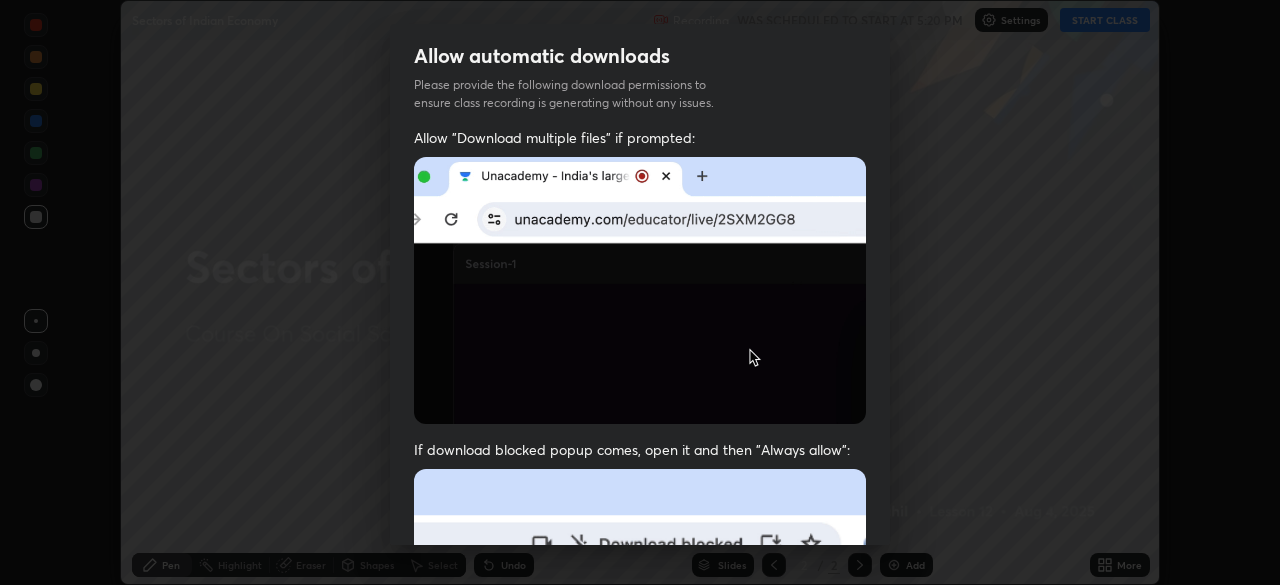 click at bounding box center [640, 687] 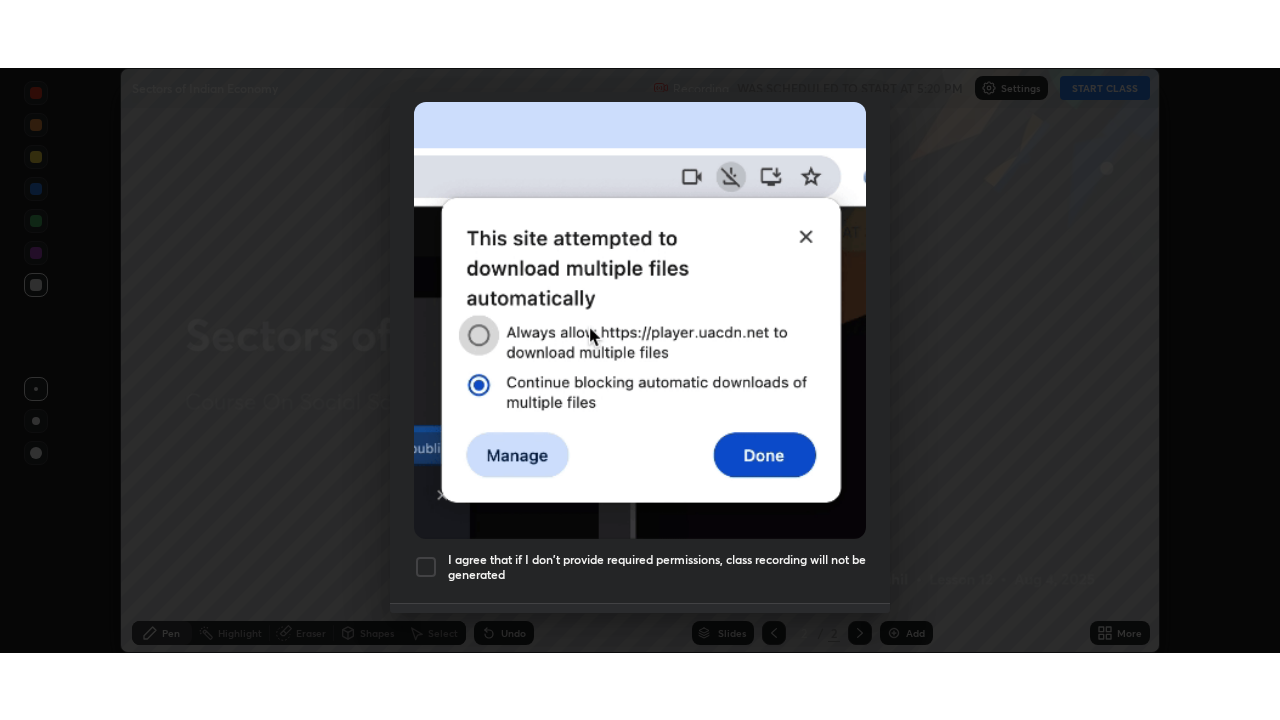 scroll, scrollTop: 479, scrollLeft: 0, axis: vertical 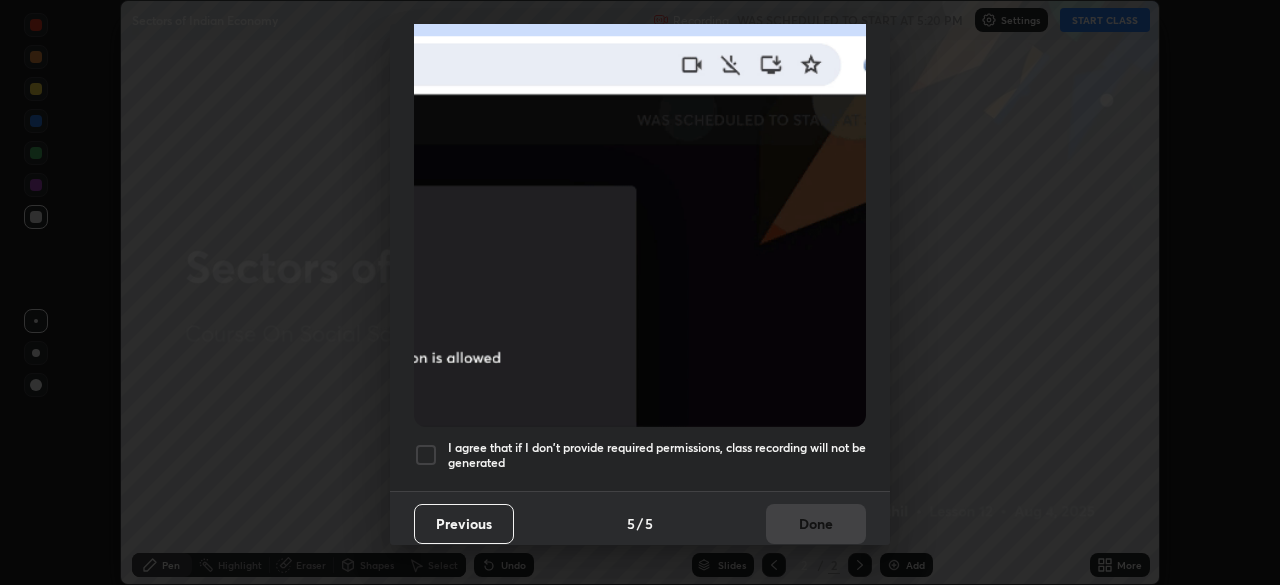click on "I agree that if I don't provide required permissions, class recording will not be generated" at bounding box center (657, 455) 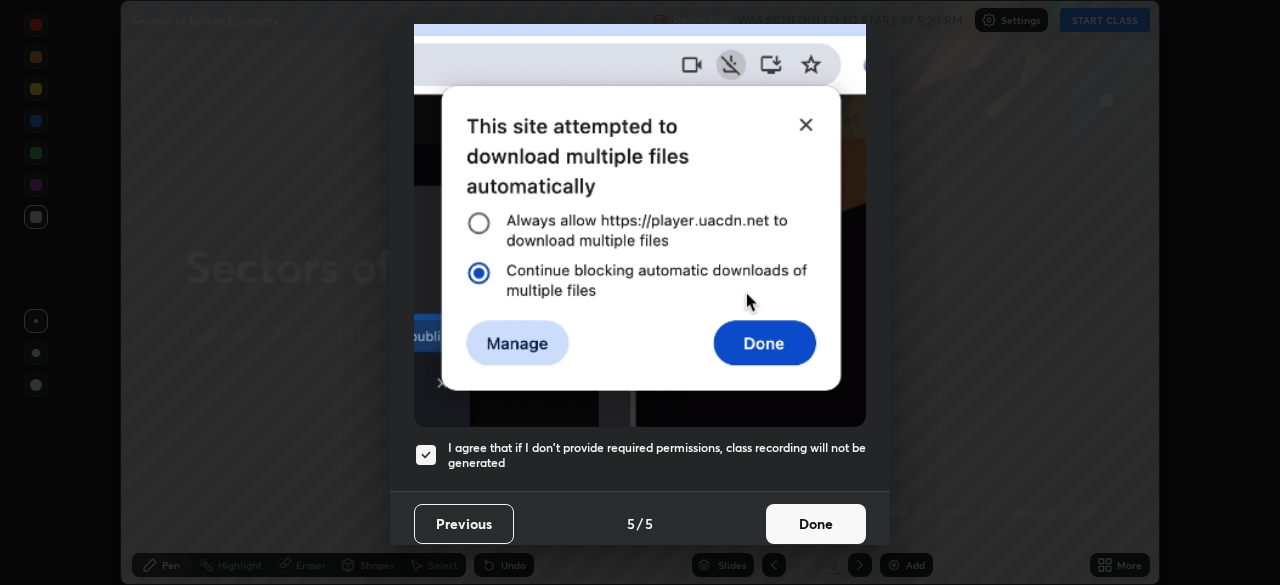 click on "Done" at bounding box center [816, 524] 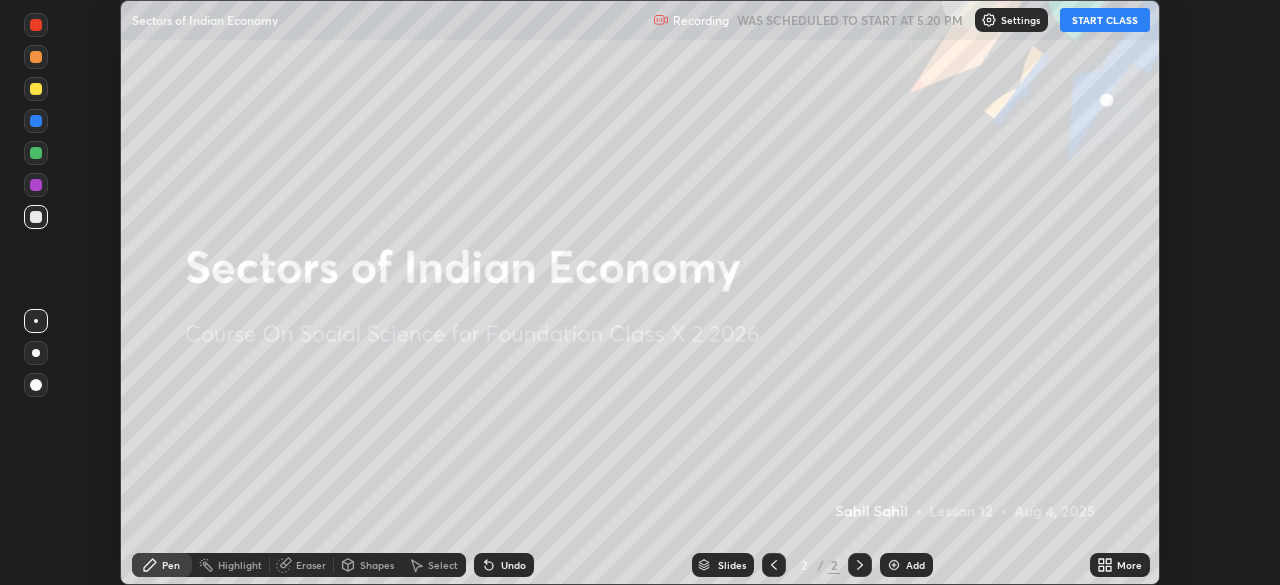 click on "START CLASS" at bounding box center [1105, 20] 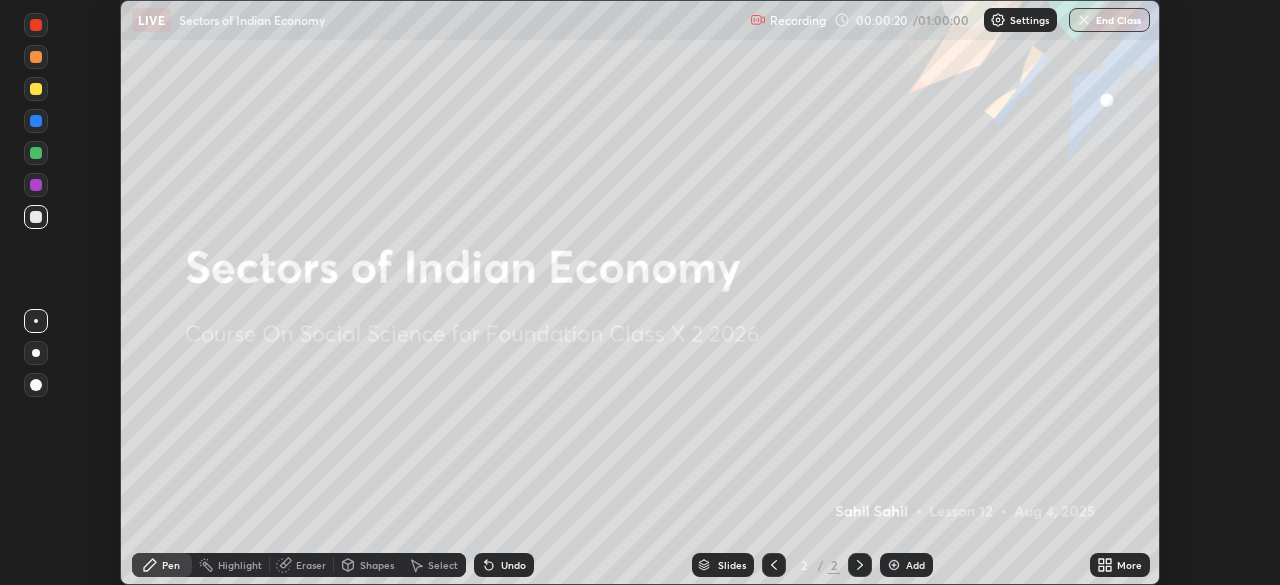 click at bounding box center (894, 565) 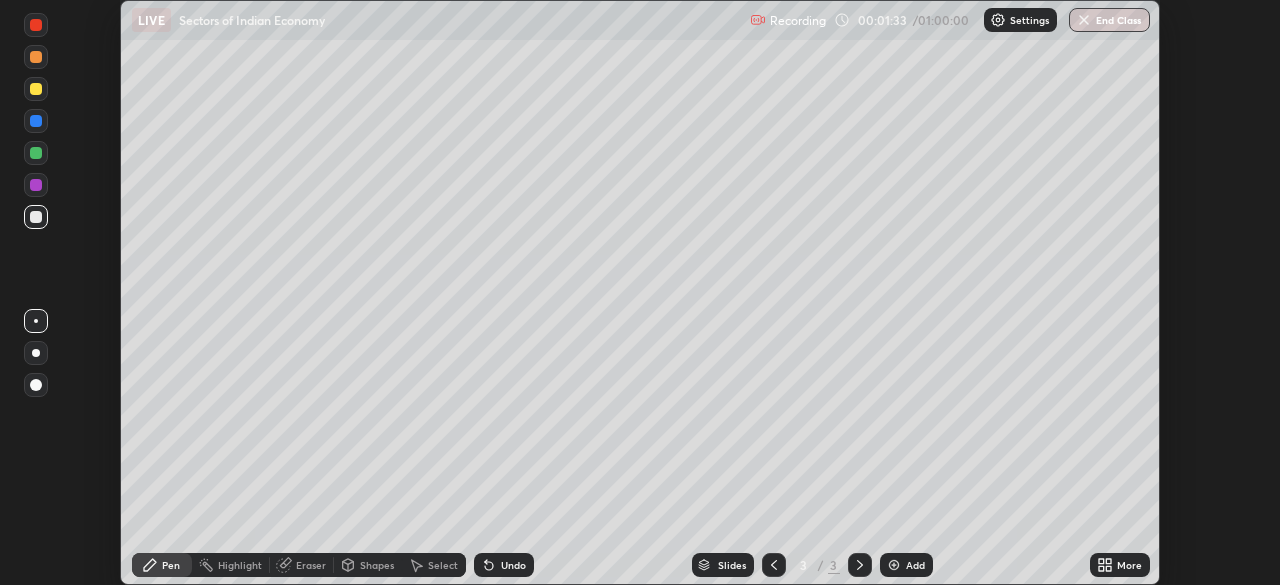 click on "More" at bounding box center [1129, 565] 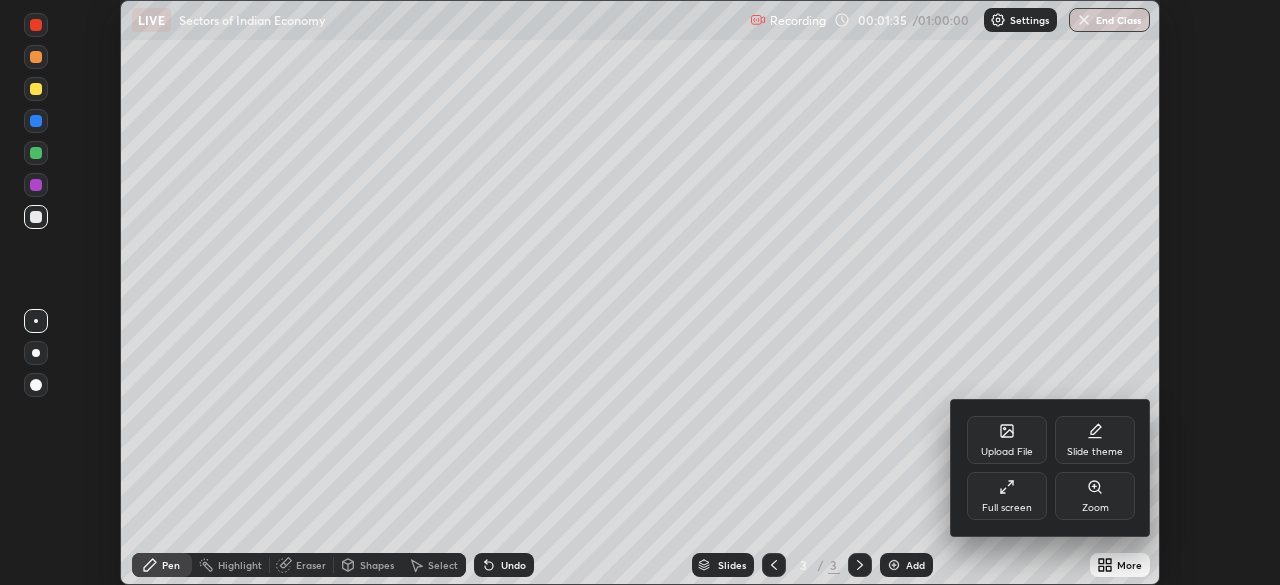click on "Upload File" at bounding box center (1007, 452) 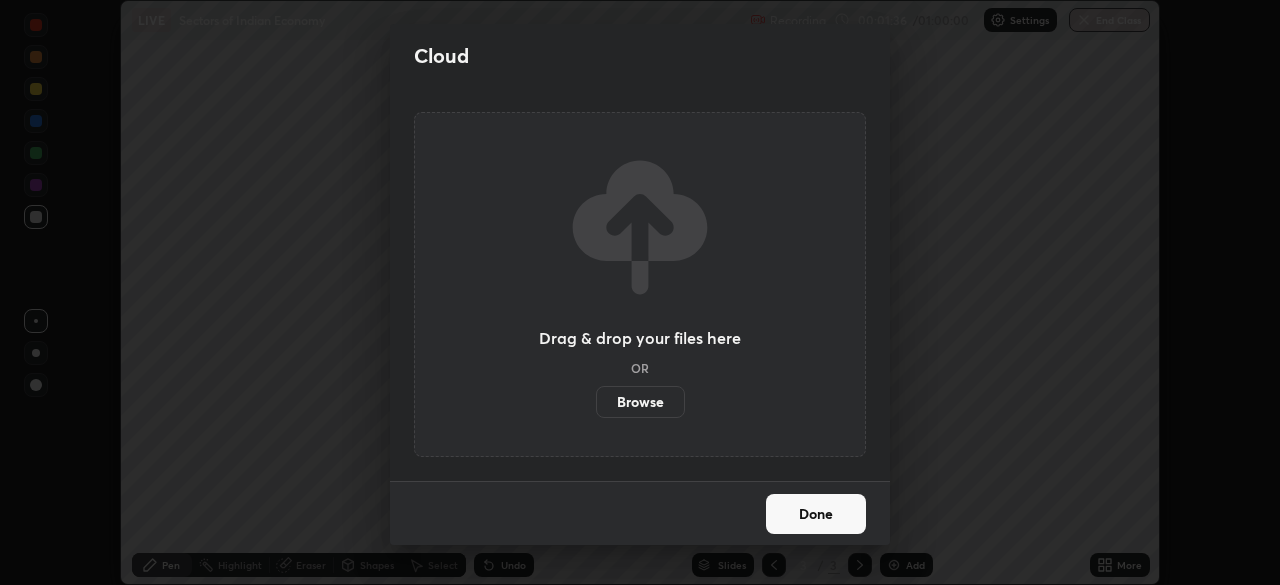 click on "Browse" at bounding box center (640, 402) 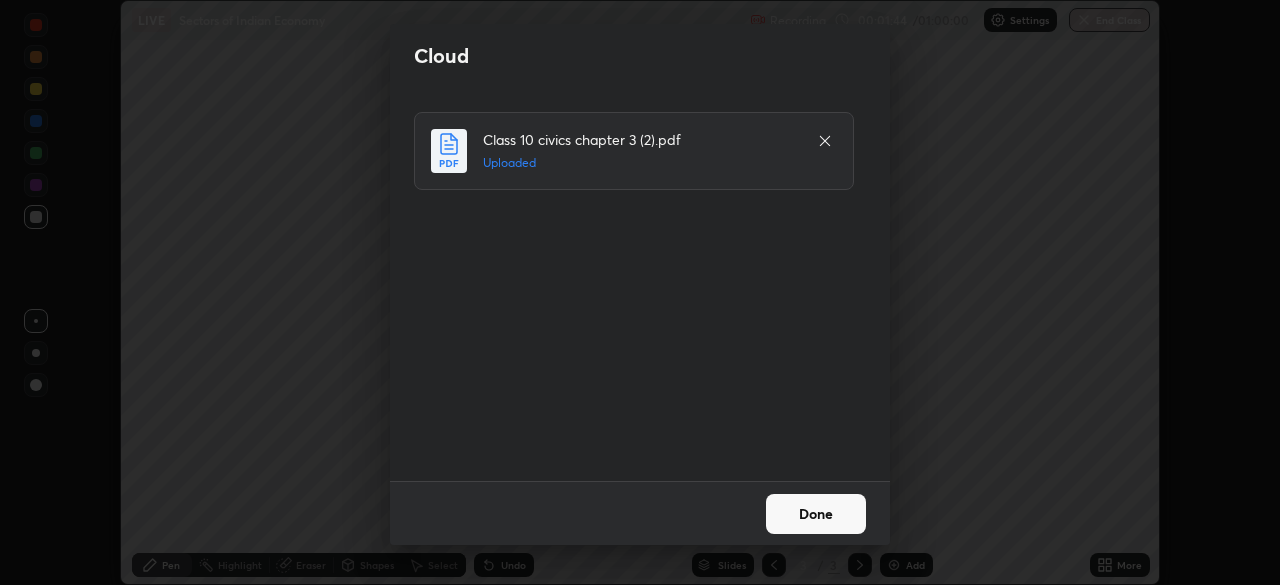 click on "Done" at bounding box center [816, 514] 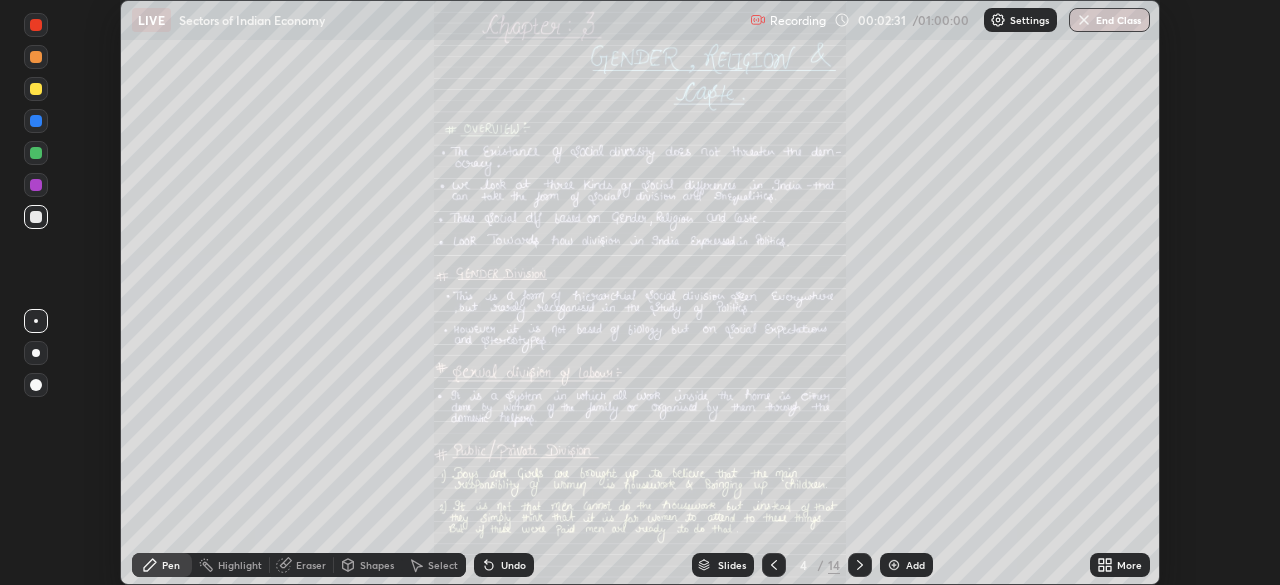 click on "More" at bounding box center [1129, 565] 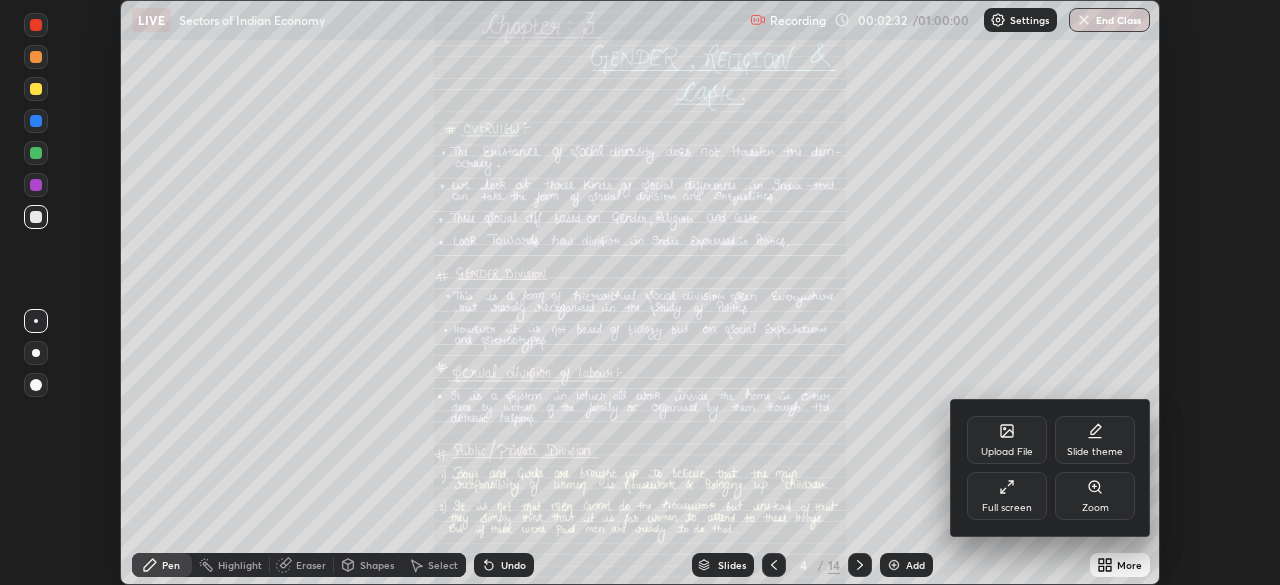 click on "Full screen" at bounding box center [1007, 496] 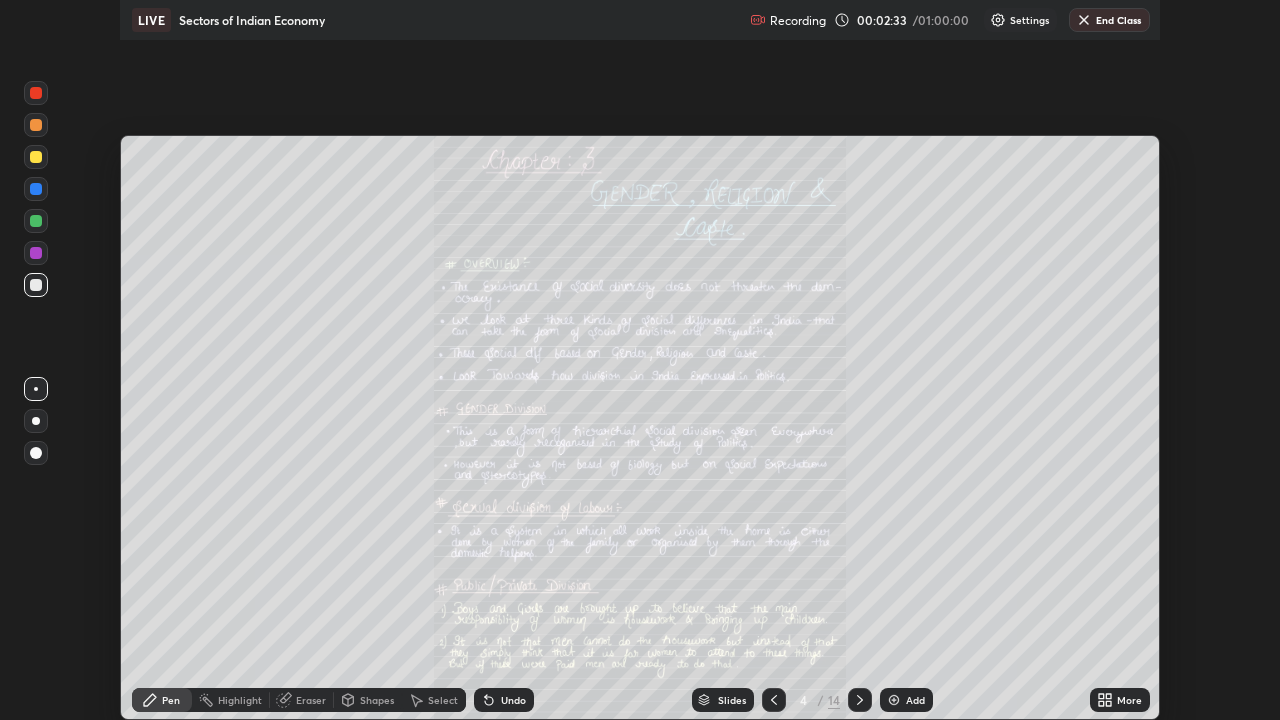 scroll, scrollTop: 99280, scrollLeft: 98720, axis: both 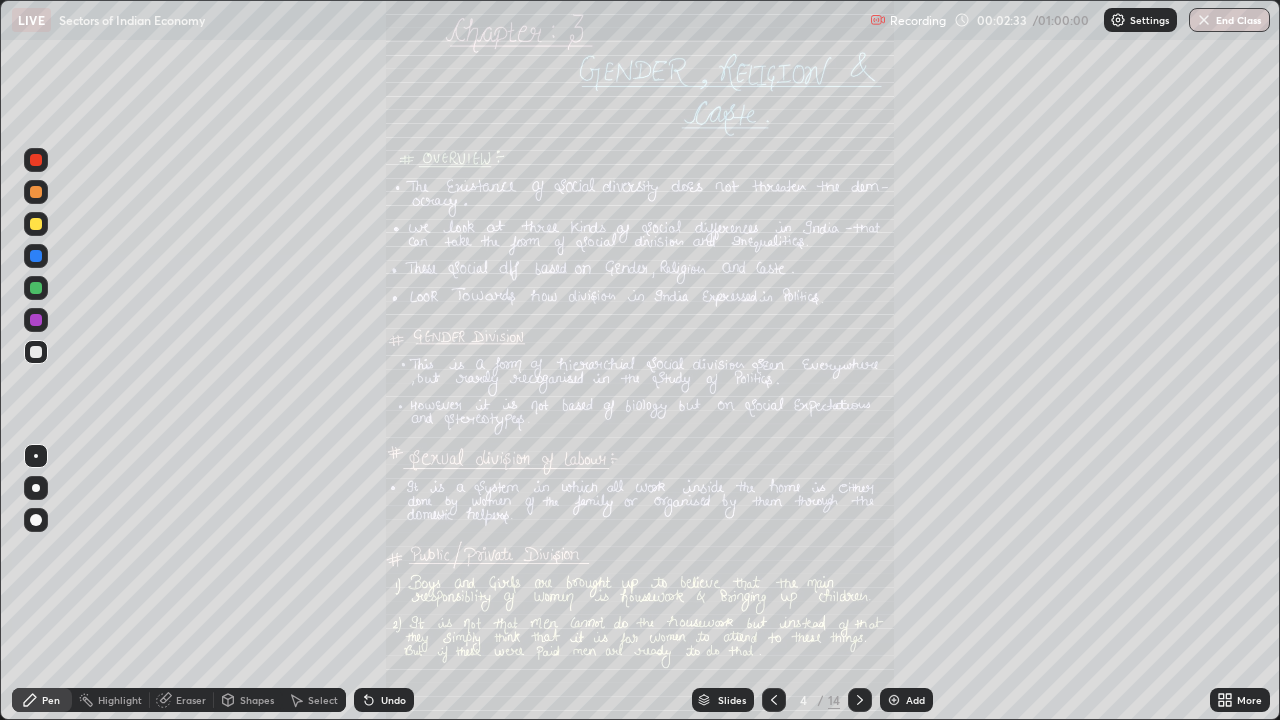 click on "More" at bounding box center [1249, 700] 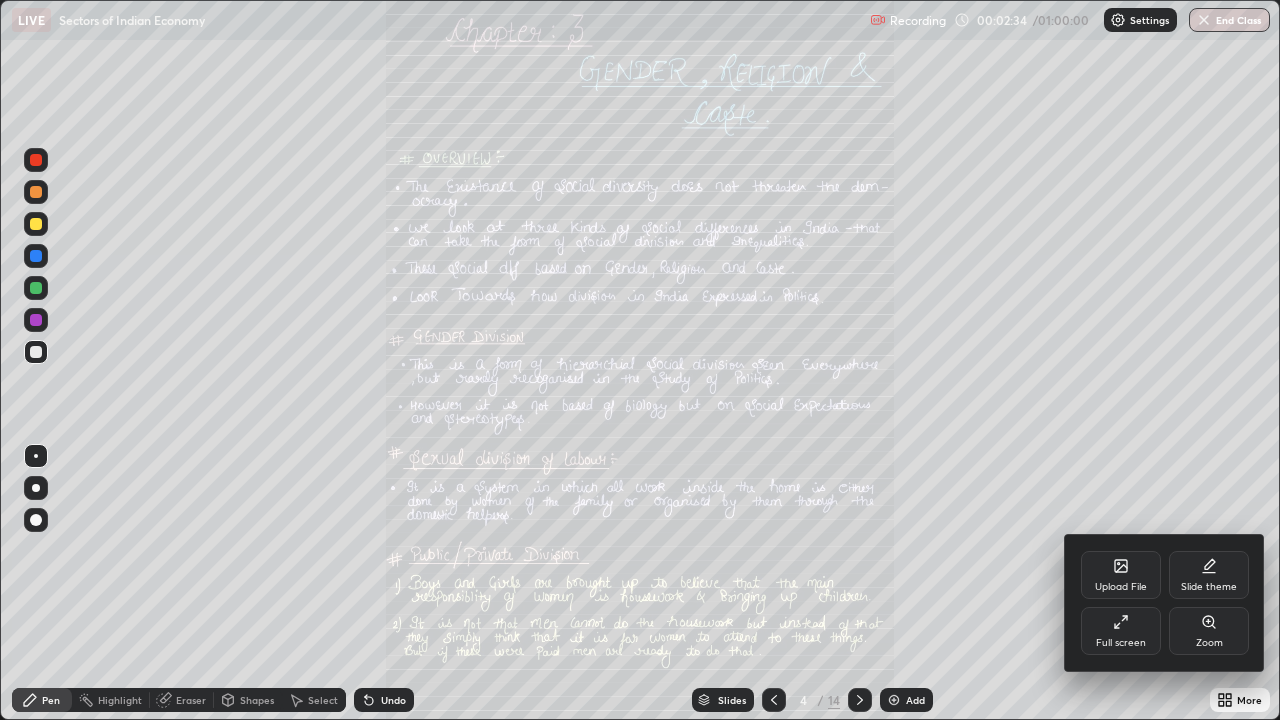 click on "Zoom" at bounding box center (1209, 643) 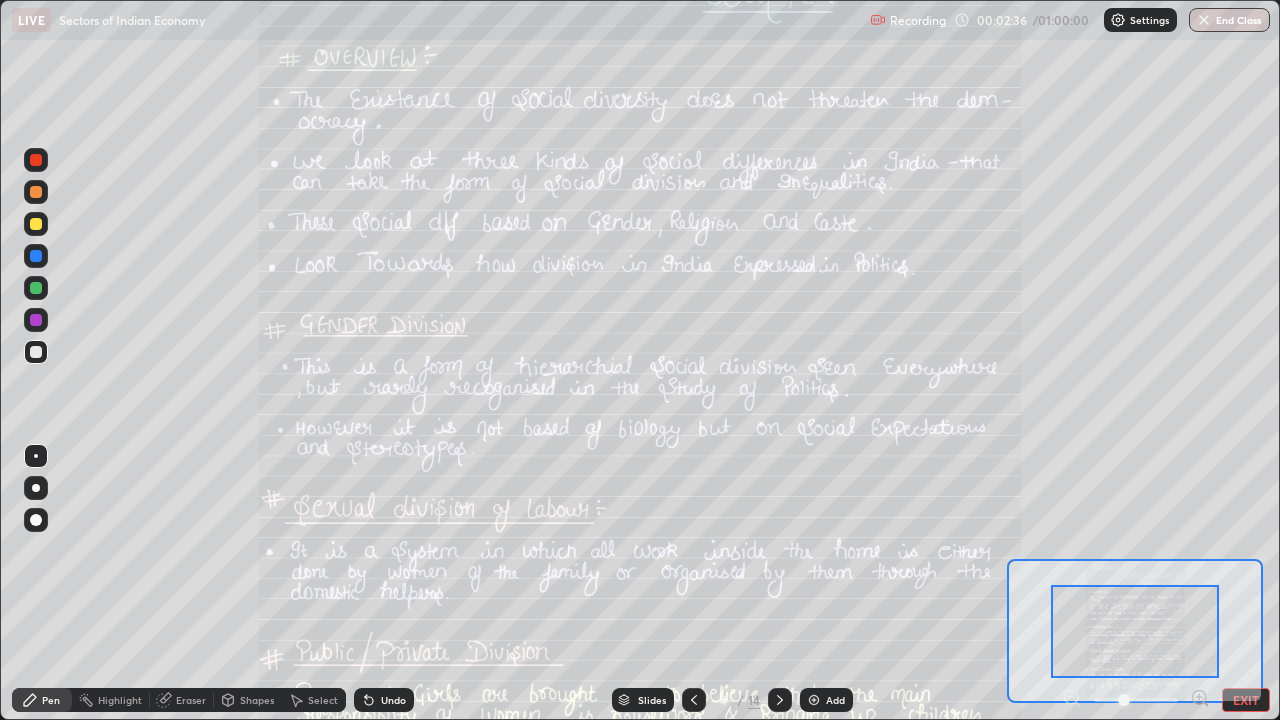 click on "Slides" at bounding box center [643, 700] 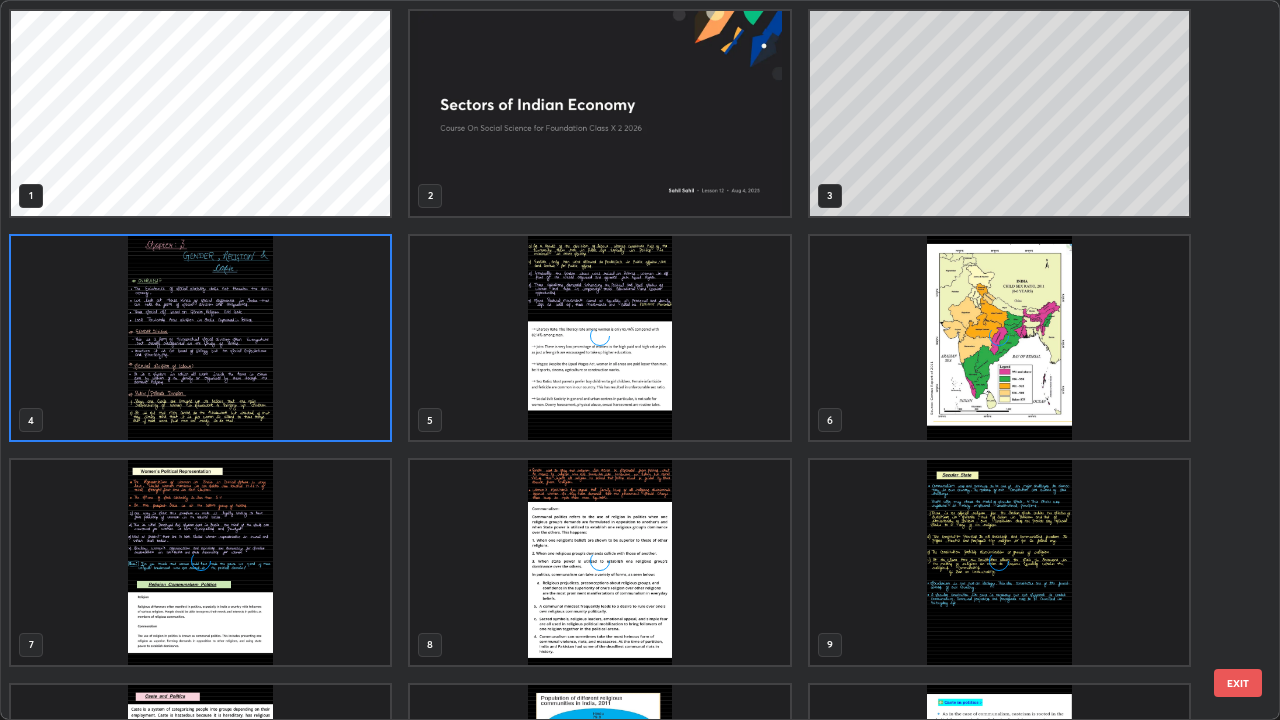 scroll, scrollTop: 7, scrollLeft: 11, axis: both 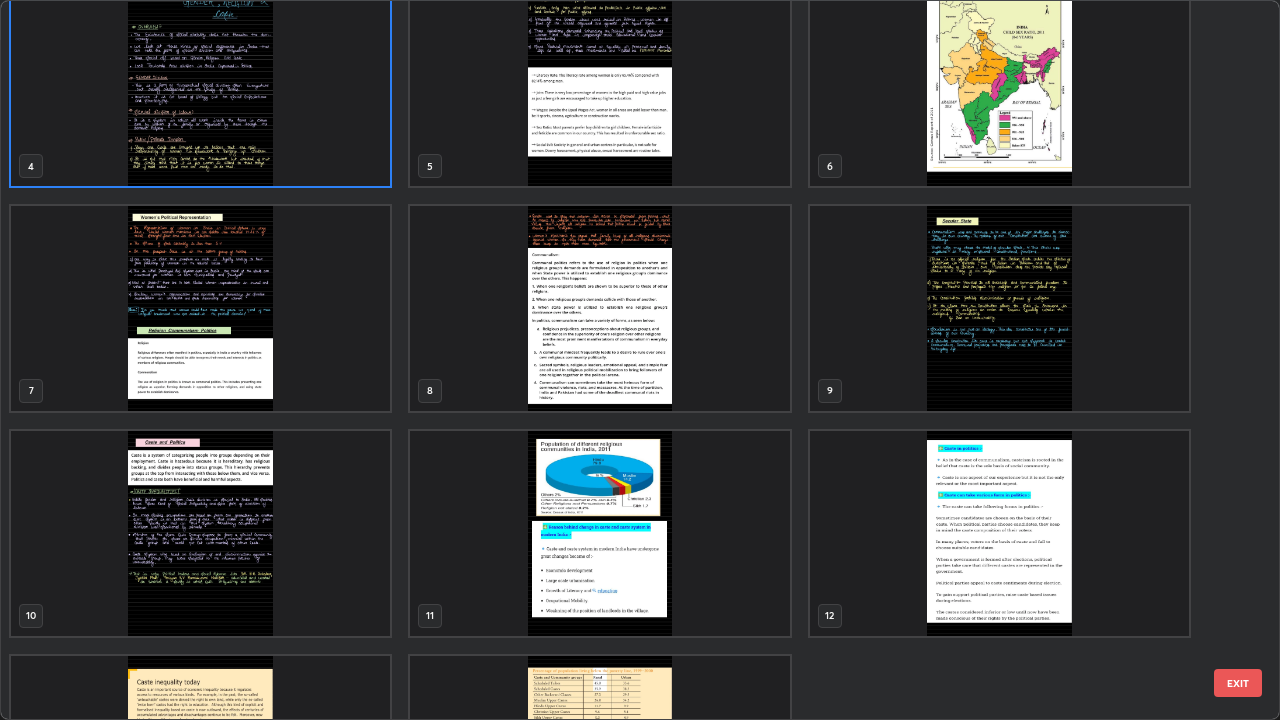 click at bounding box center [599, 308] 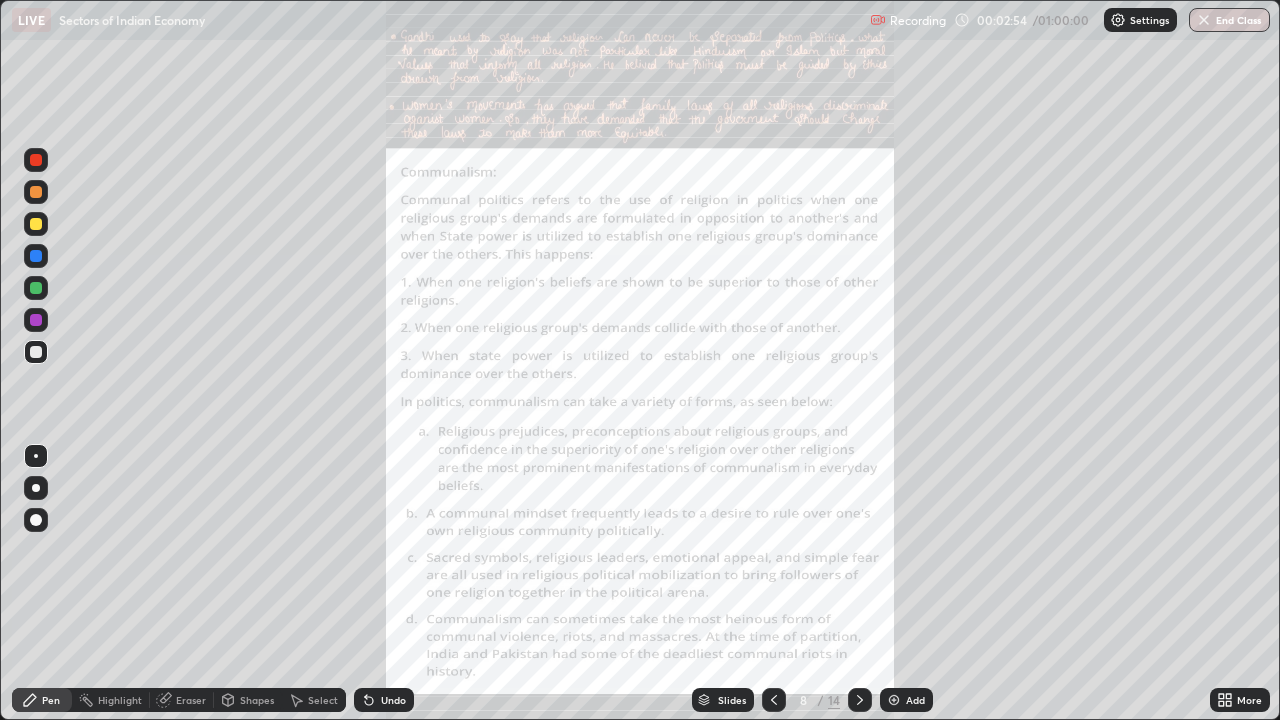 click on "More" at bounding box center [1240, 700] 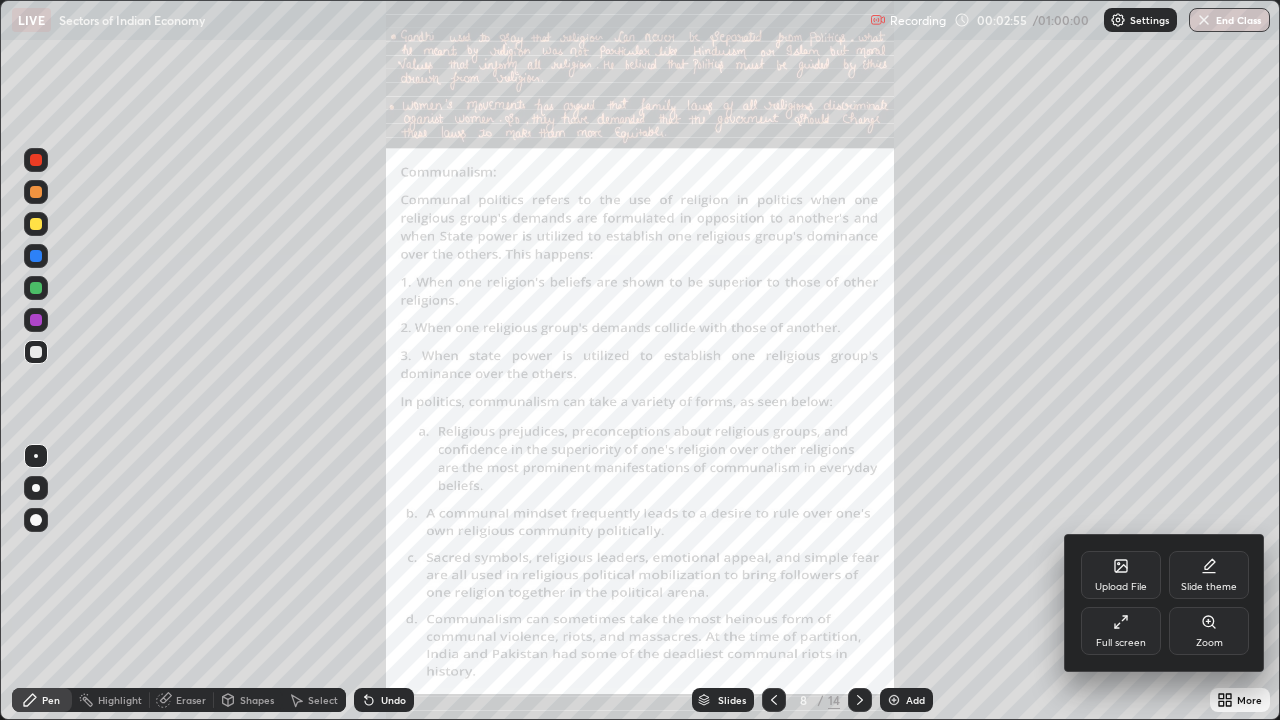 click on "Zoom" at bounding box center [1209, 631] 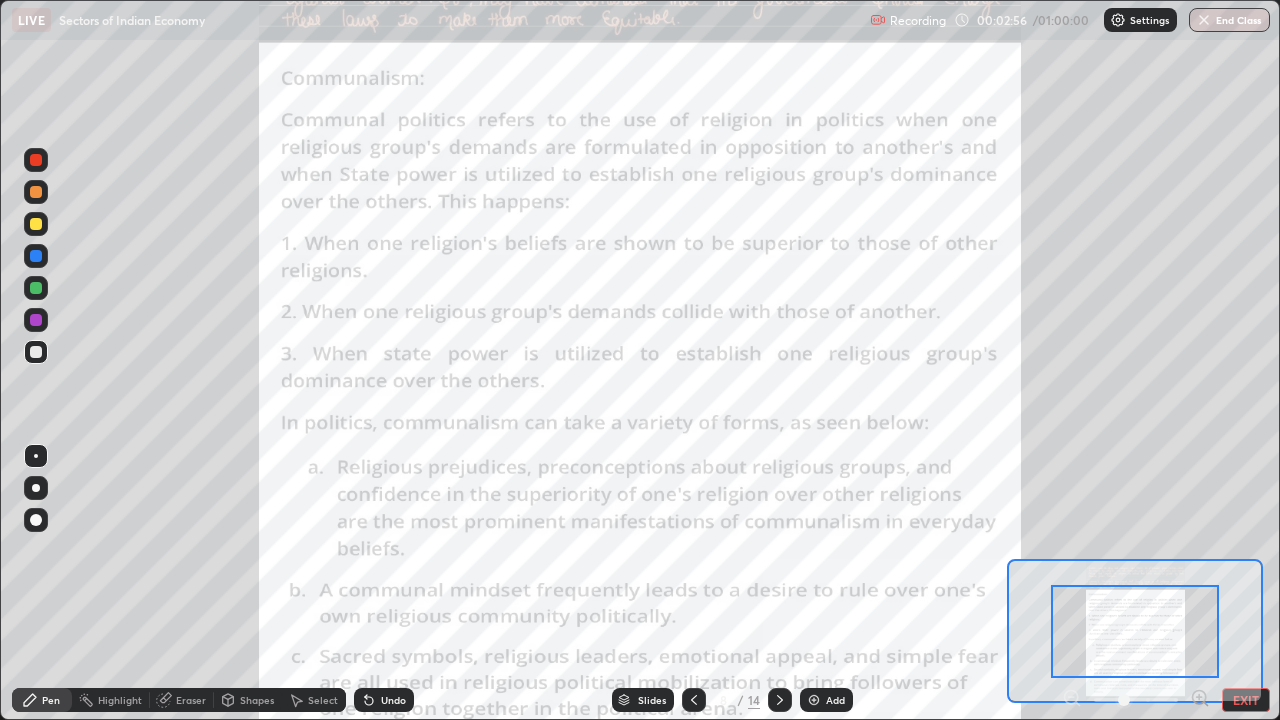 click 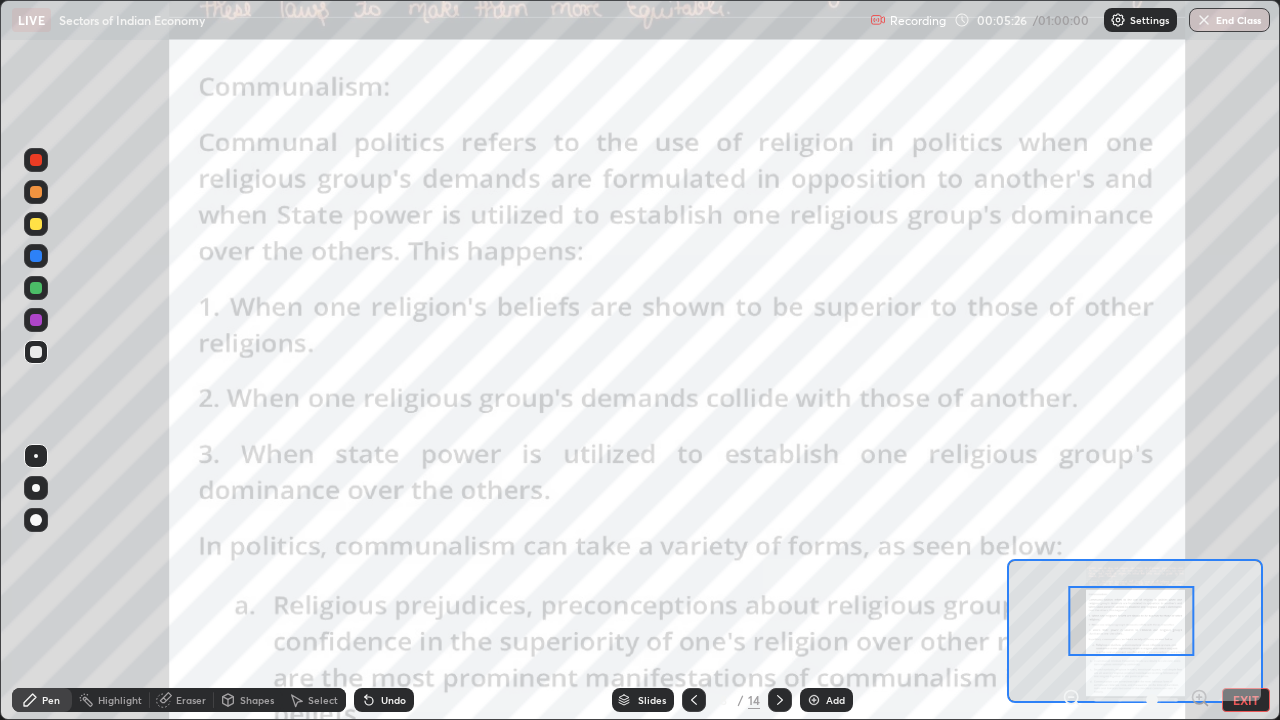 click at bounding box center [36, 224] 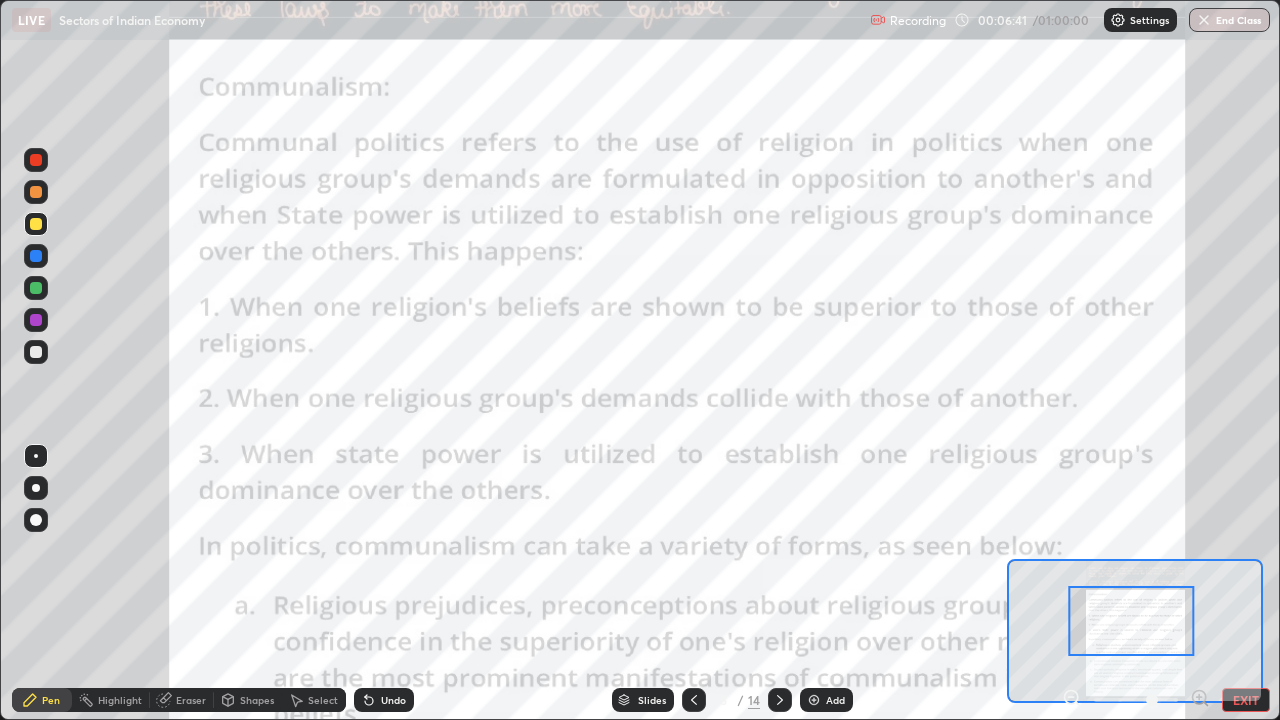 click at bounding box center [36, 256] 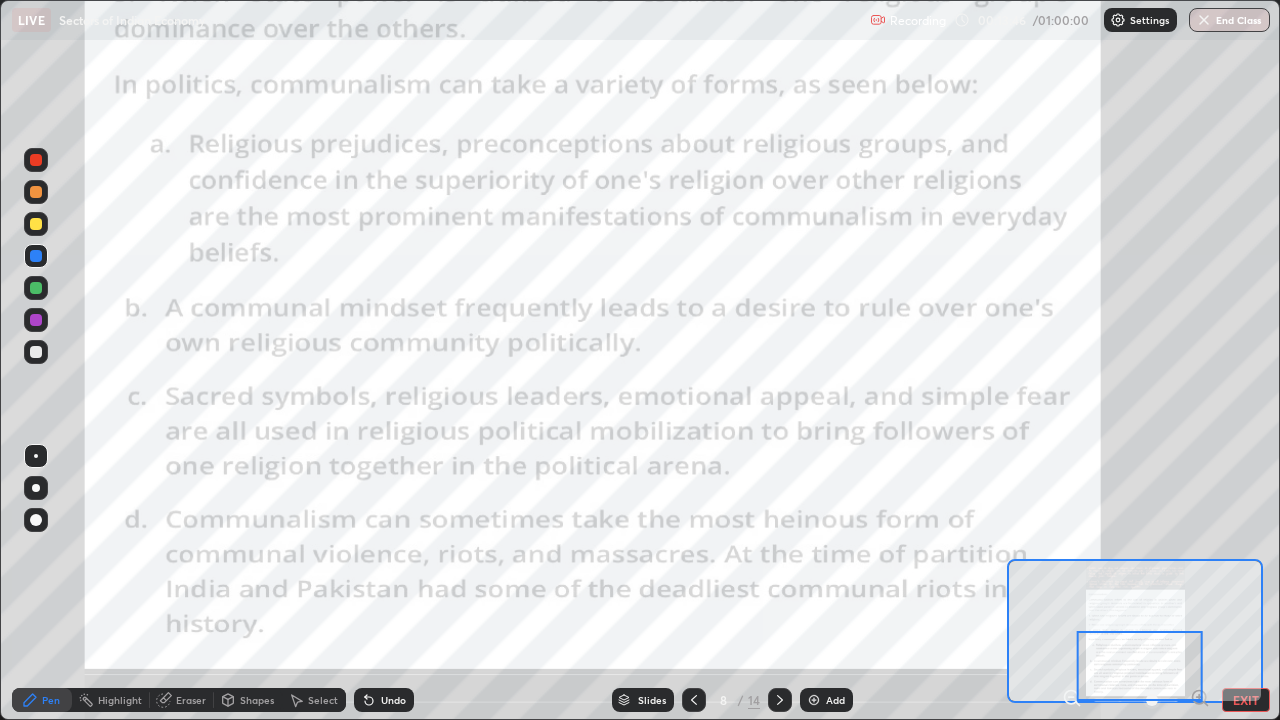 click 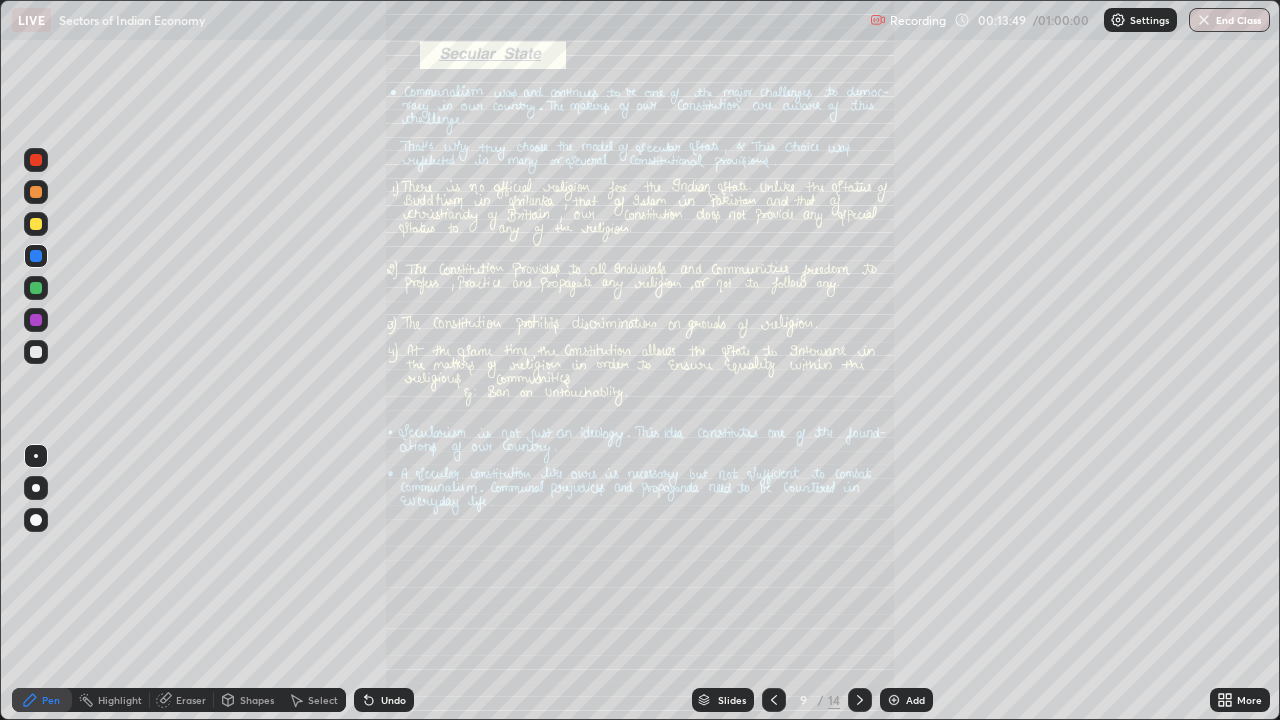 click on "More" at bounding box center [1240, 700] 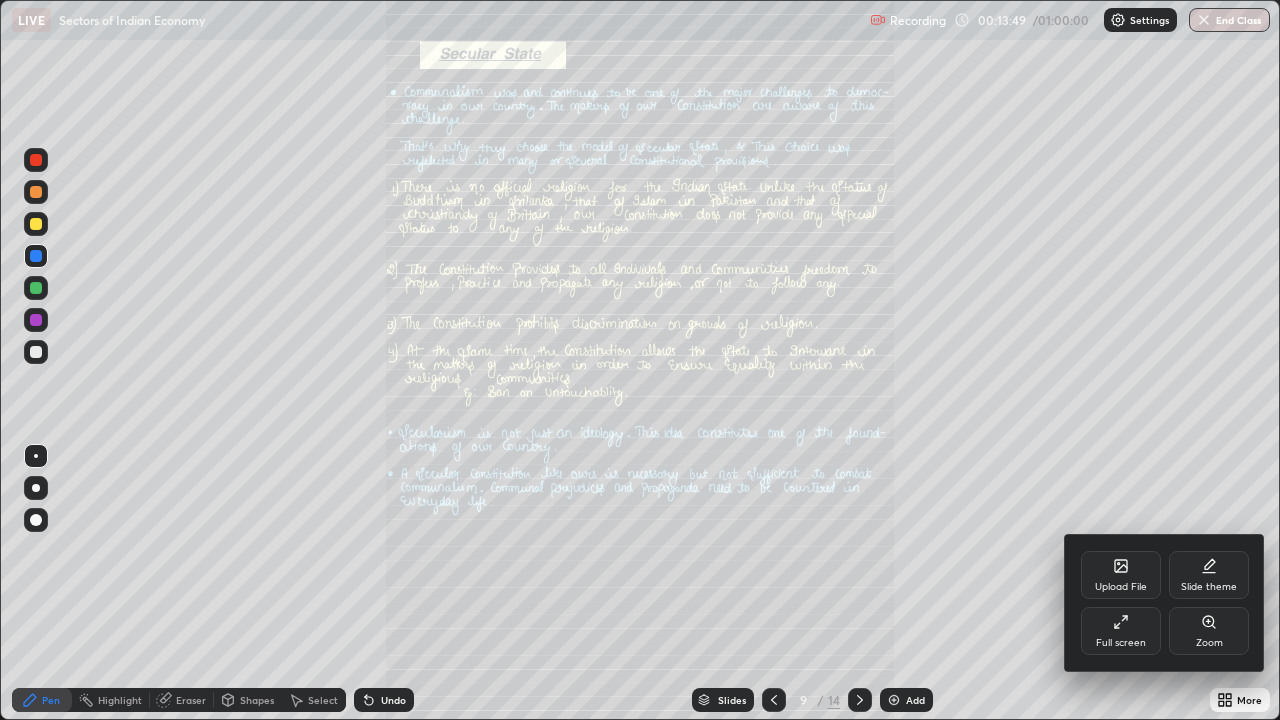 click on "Zoom" at bounding box center (1209, 631) 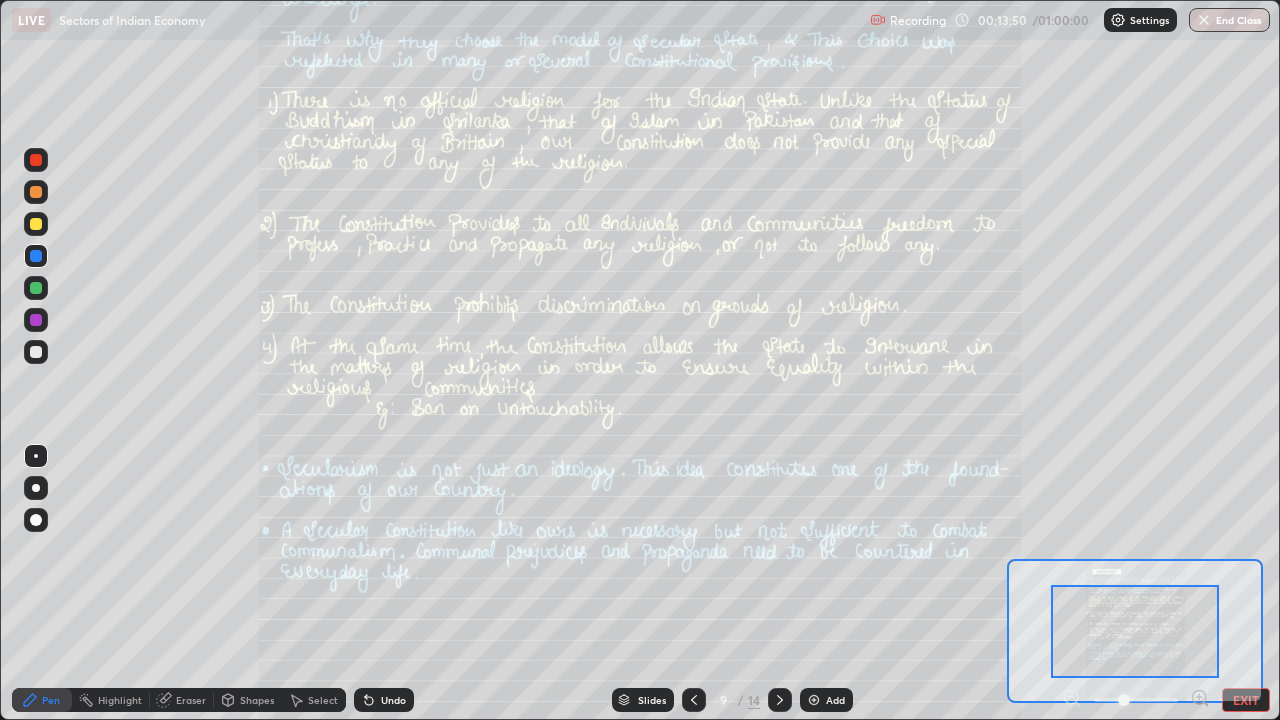 click 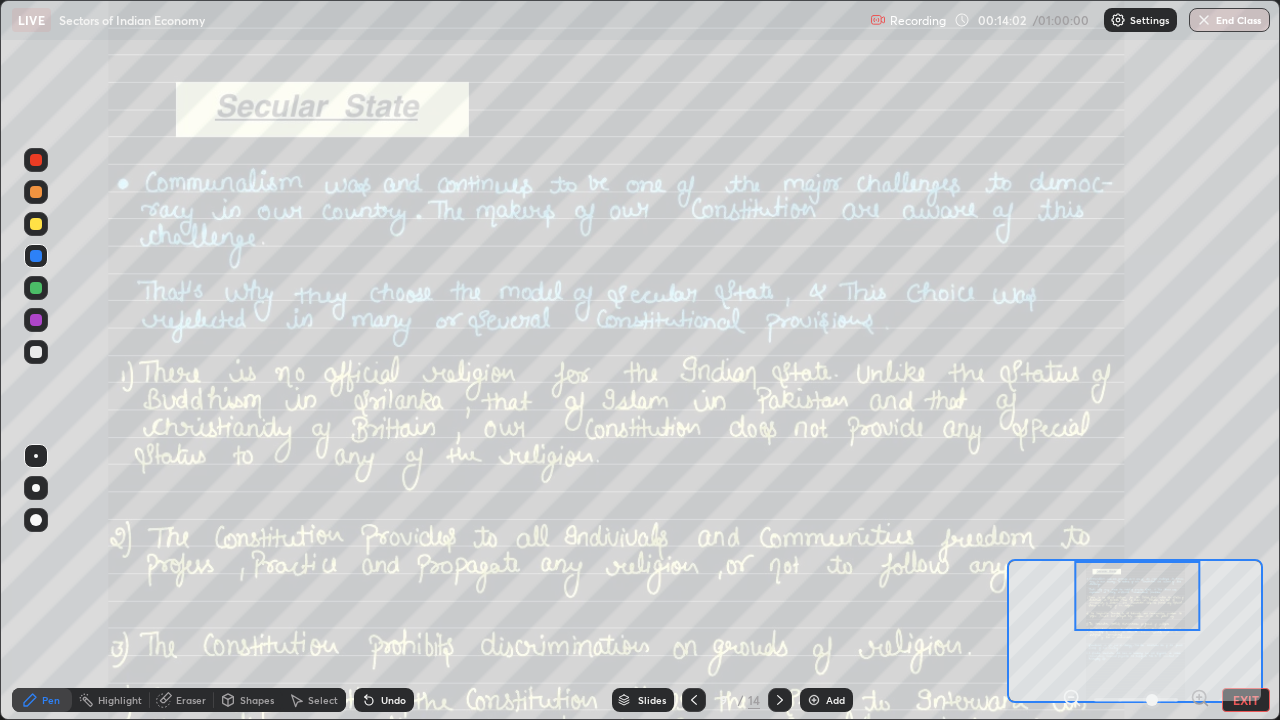 click at bounding box center (36, 224) 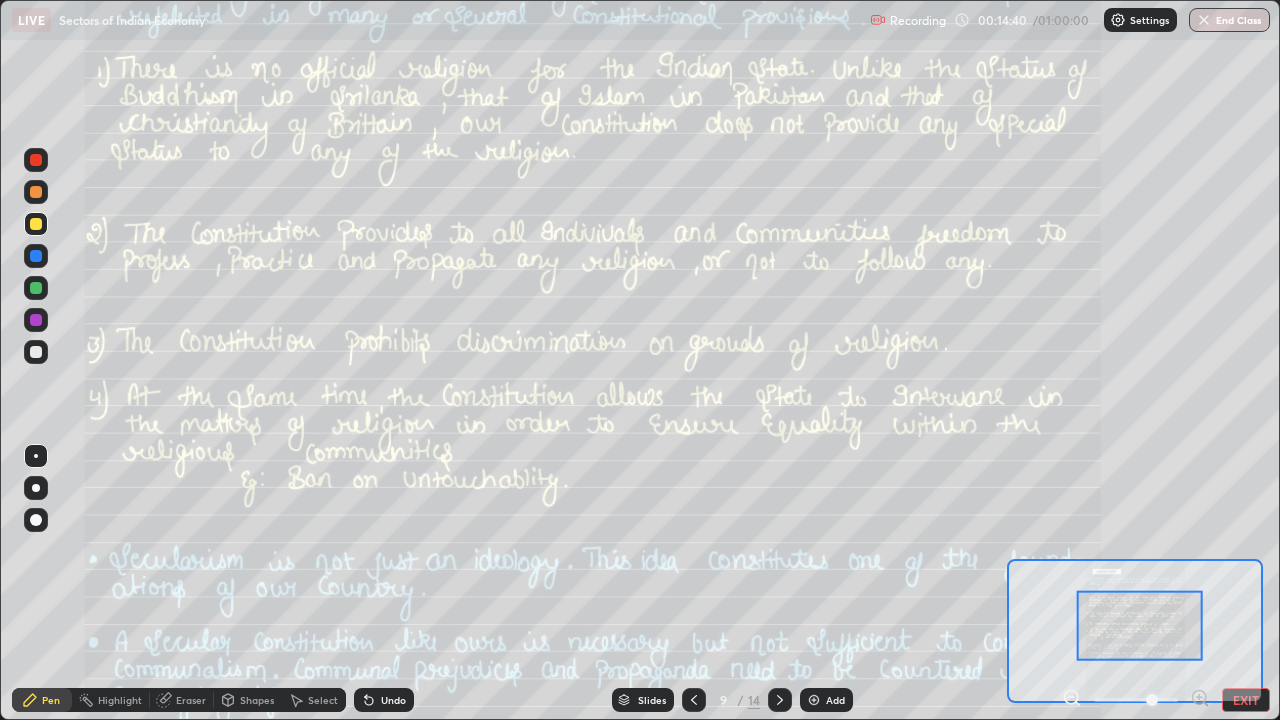 click at bounding box center [36, 256] 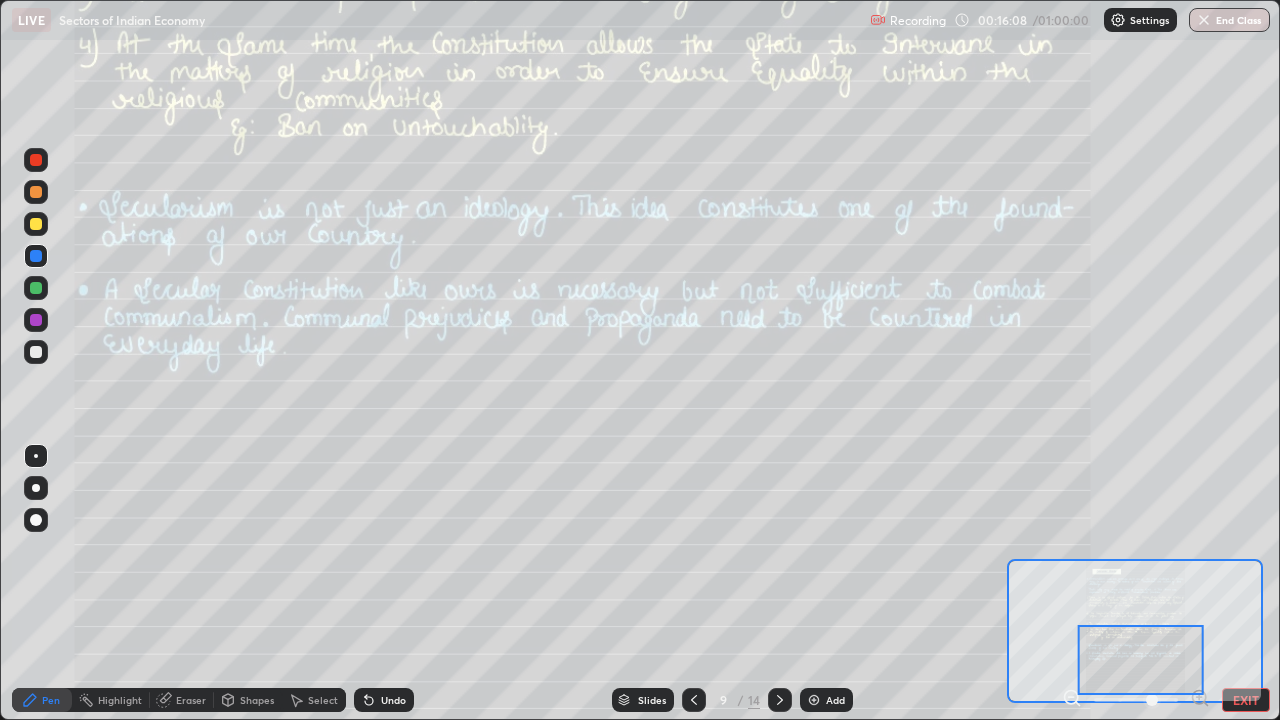 click 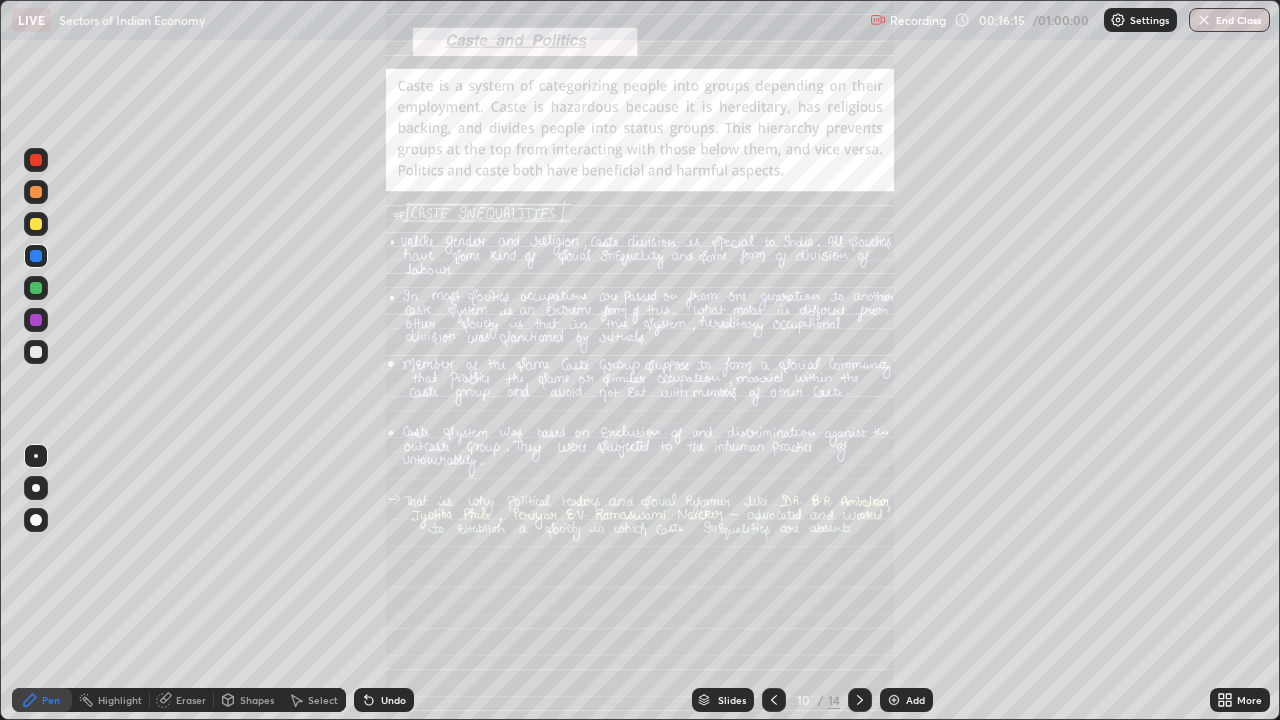 click on "More" at bounding box center (1249, 700) 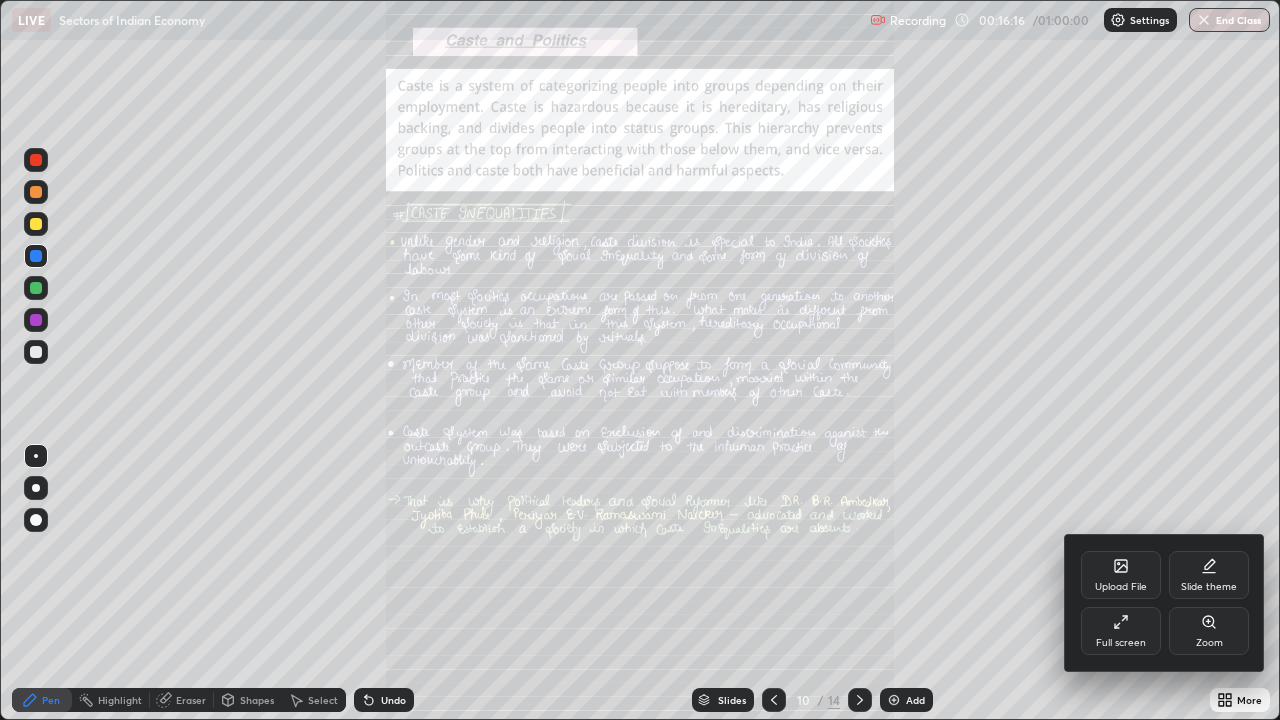 click 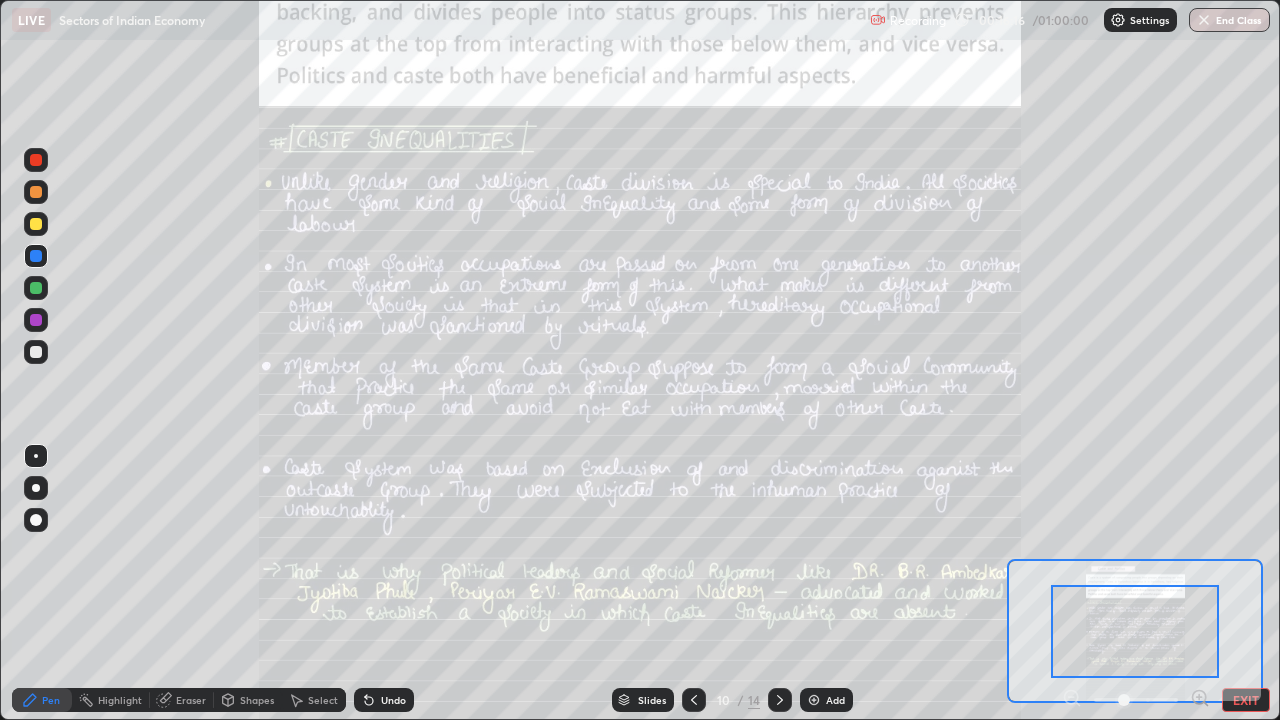 click 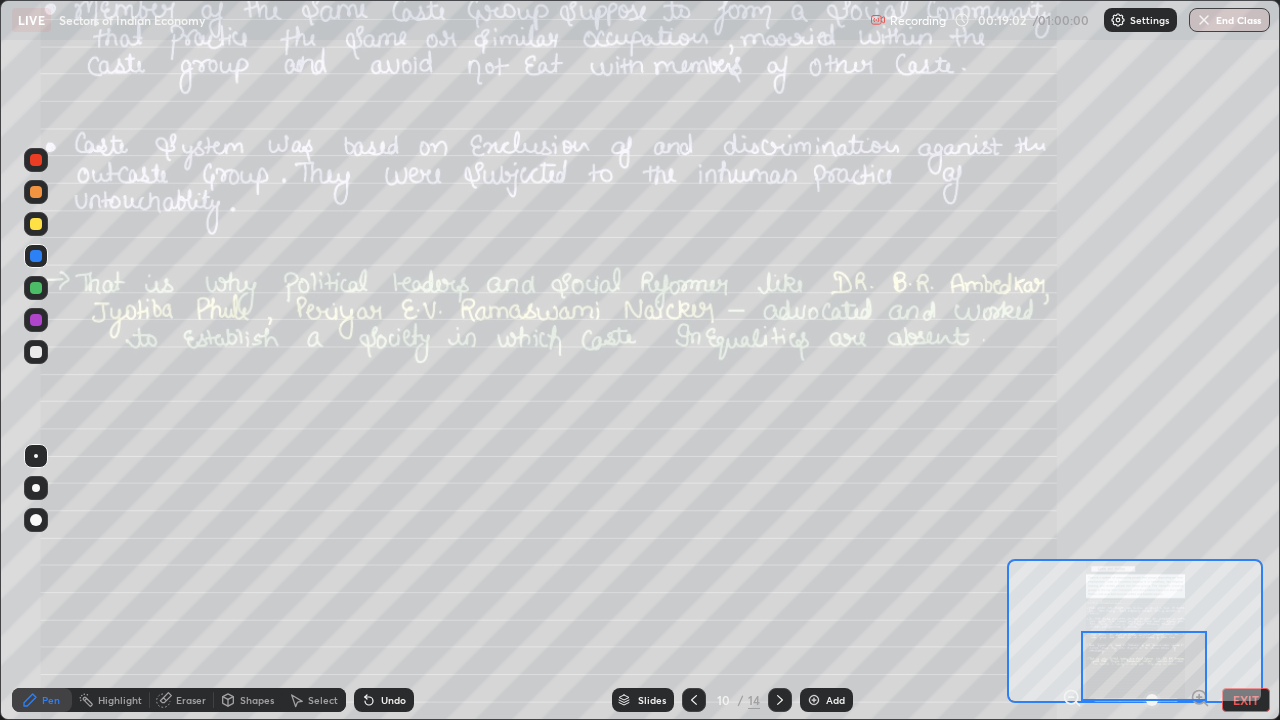 click 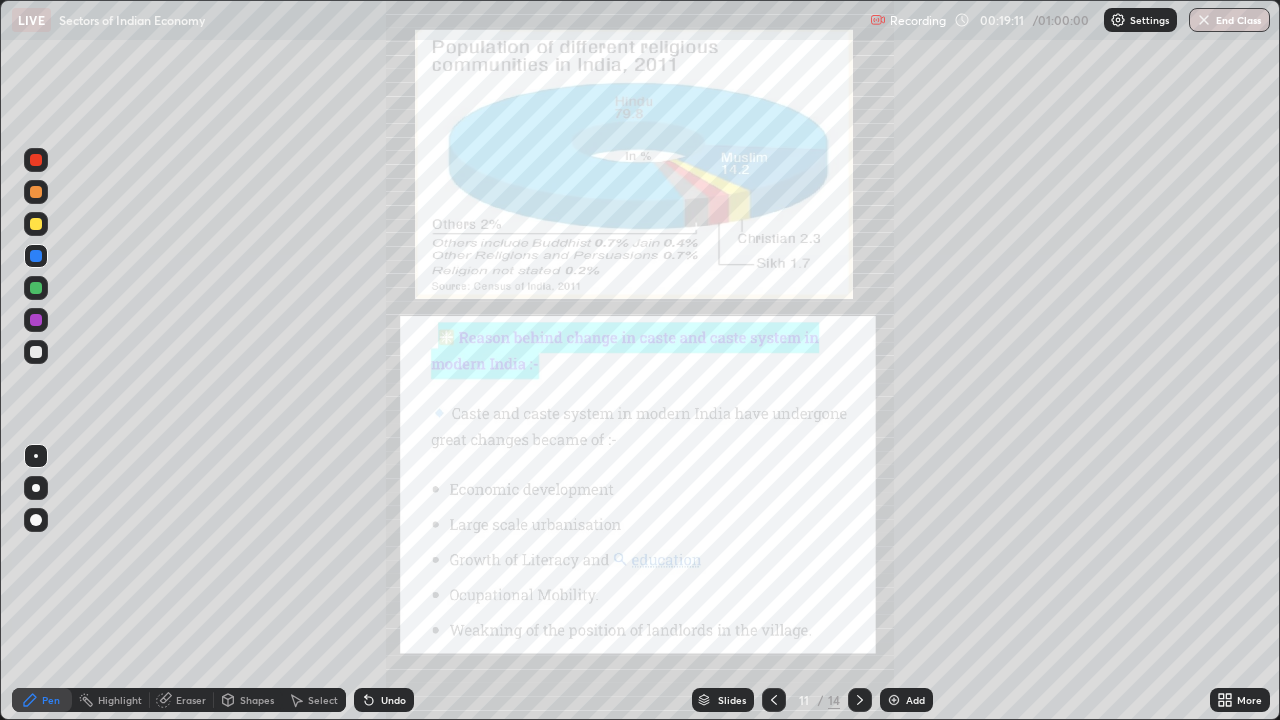 click on "More" at bounding box center [1240, 700] 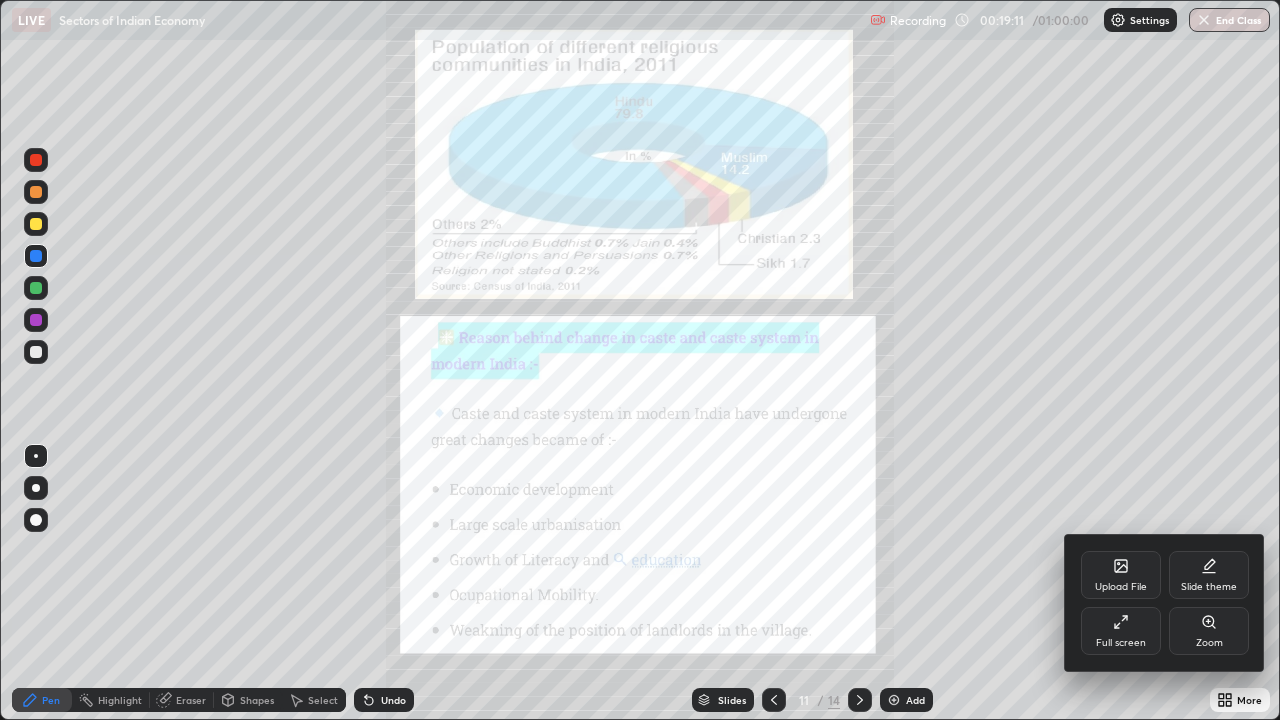 click 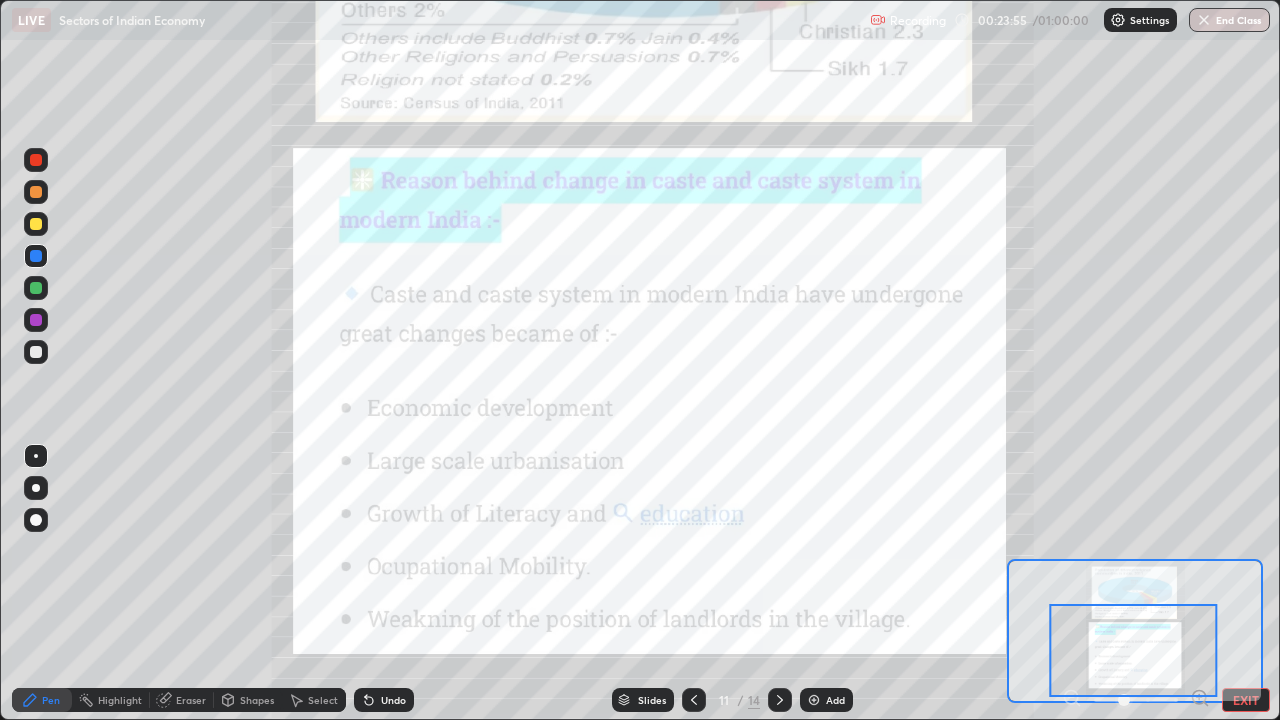 click at bounding box center [780, 700] 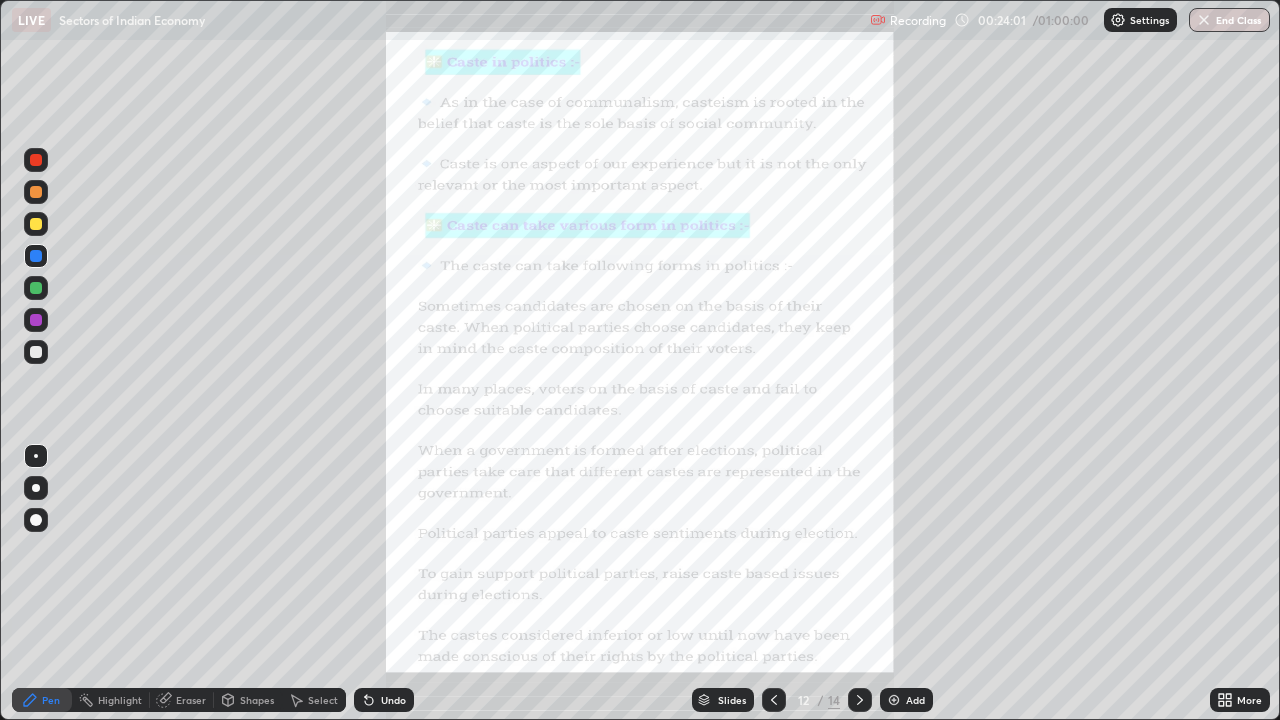 click 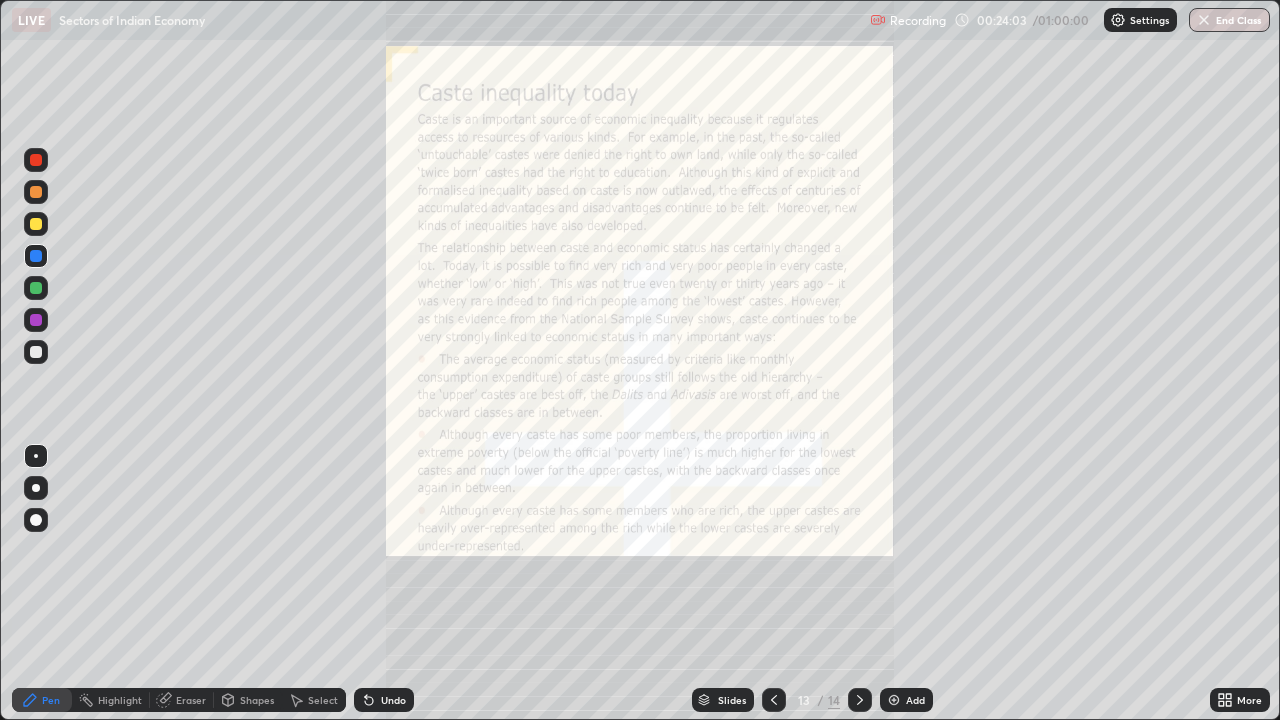 click 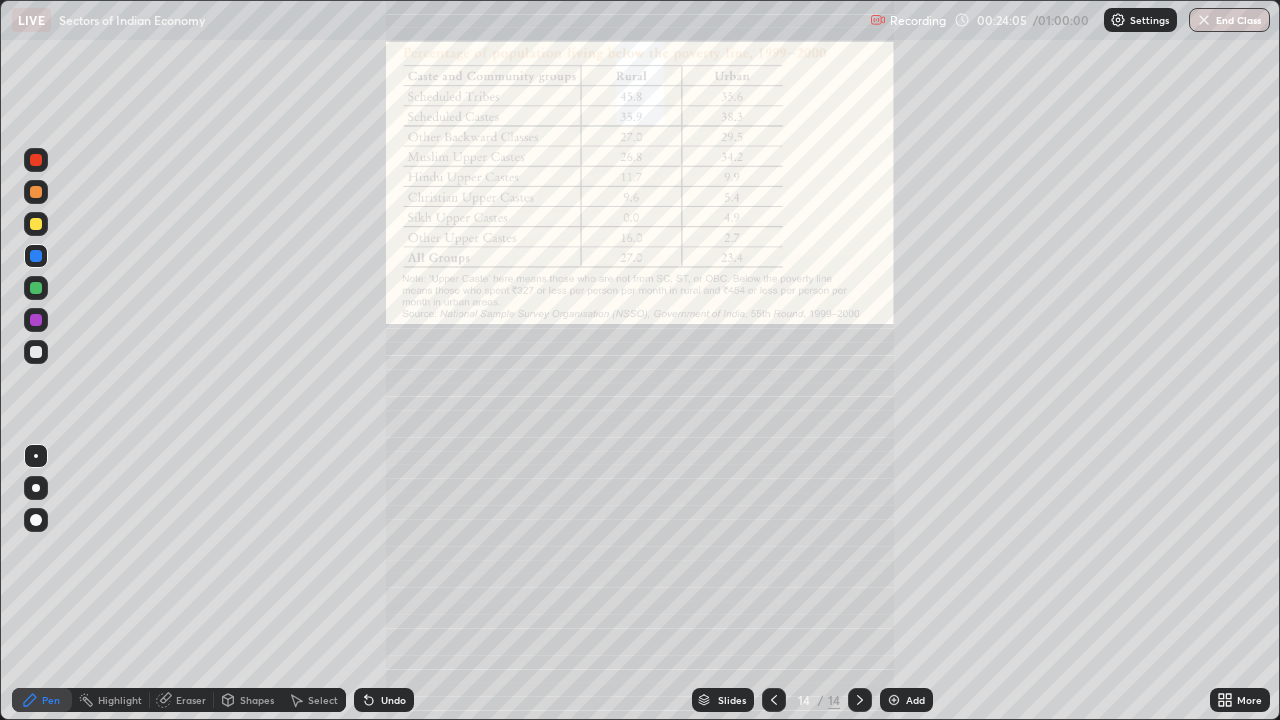 click 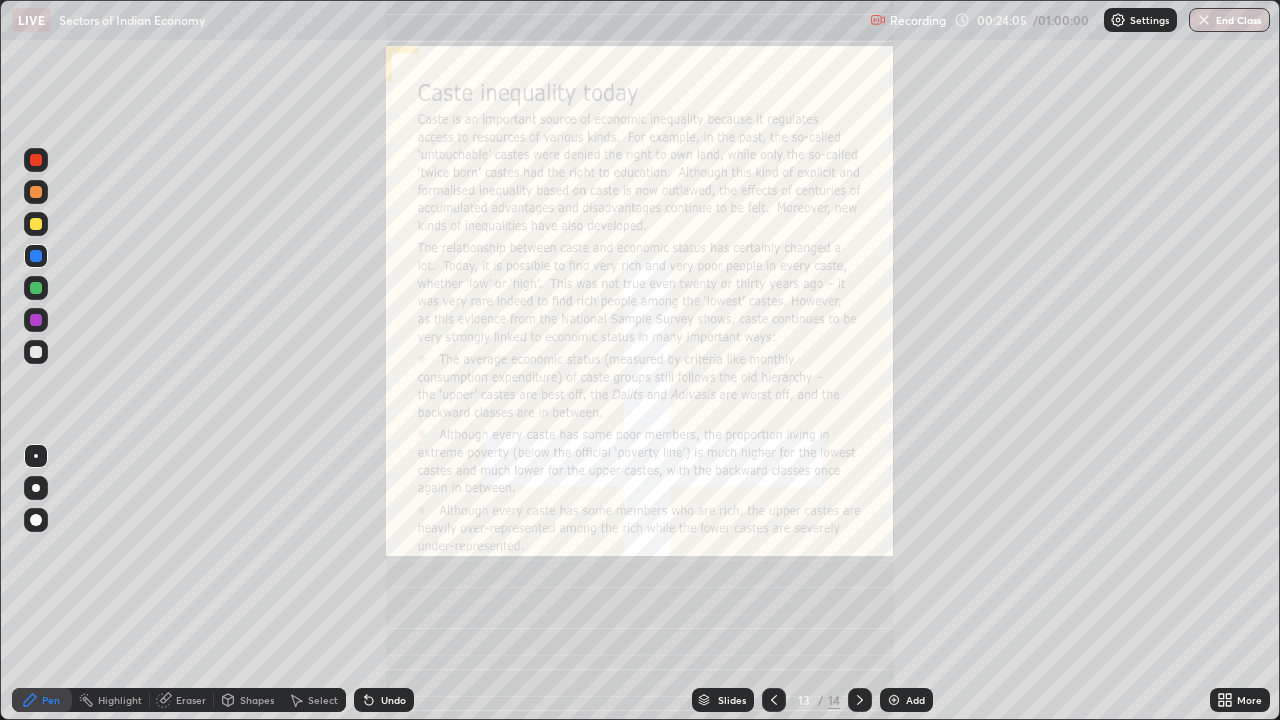 click 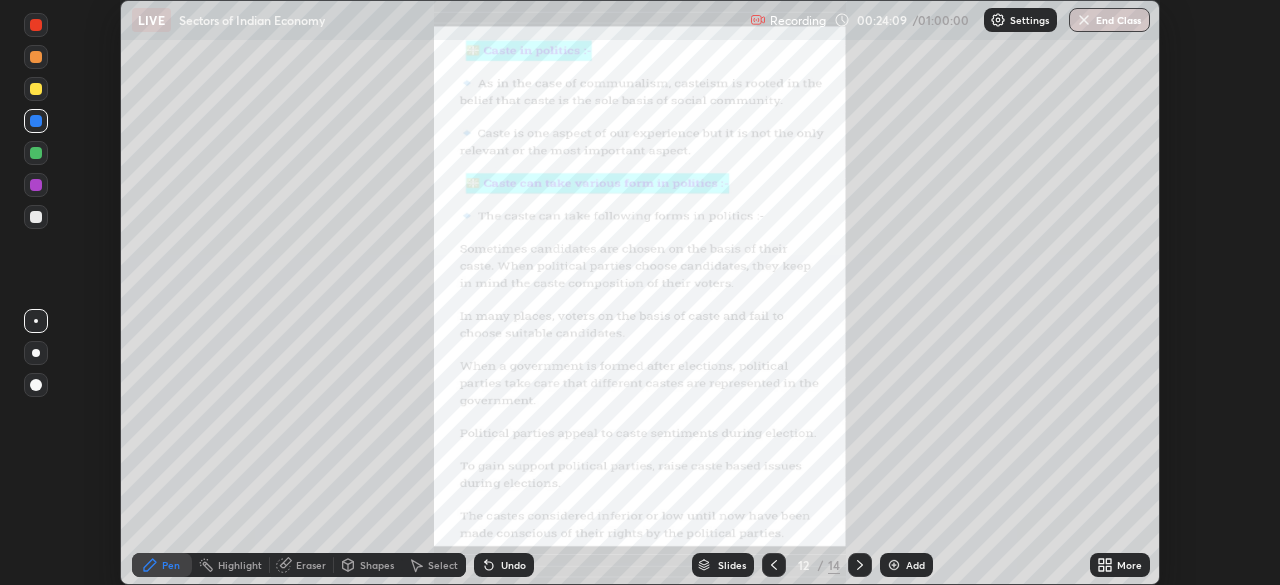 scroll, scrollTop: 585, scrollLeft: 1280, axis: both 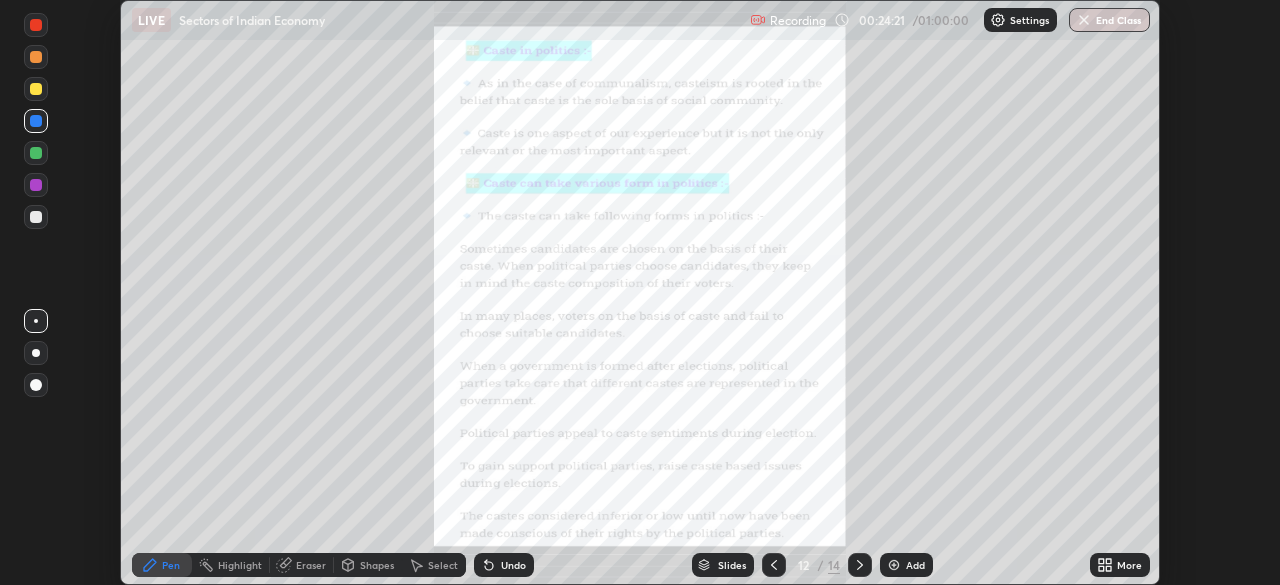 click on "Add" at bounding box center [915, 565] 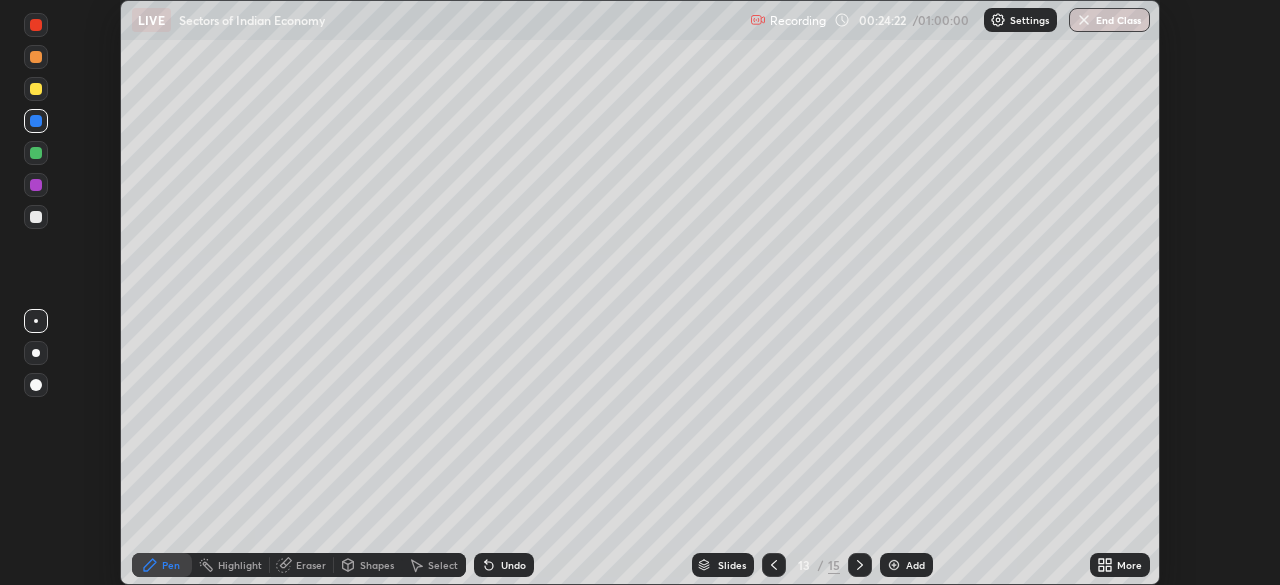 click 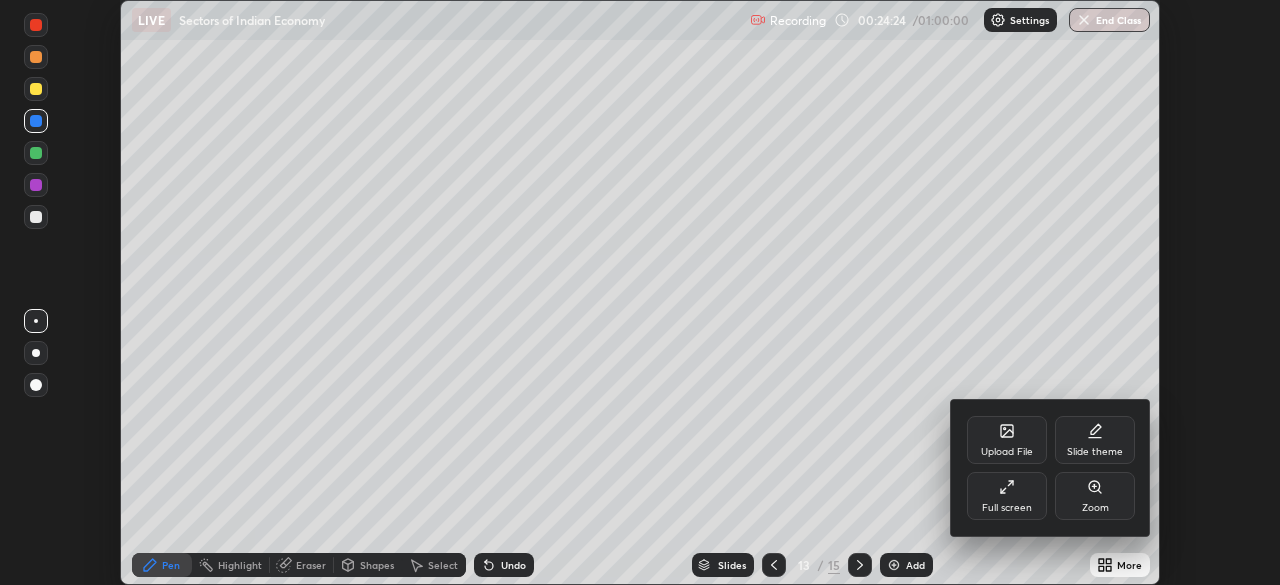 click on "Upload File" at bounding box center [1007, 440] 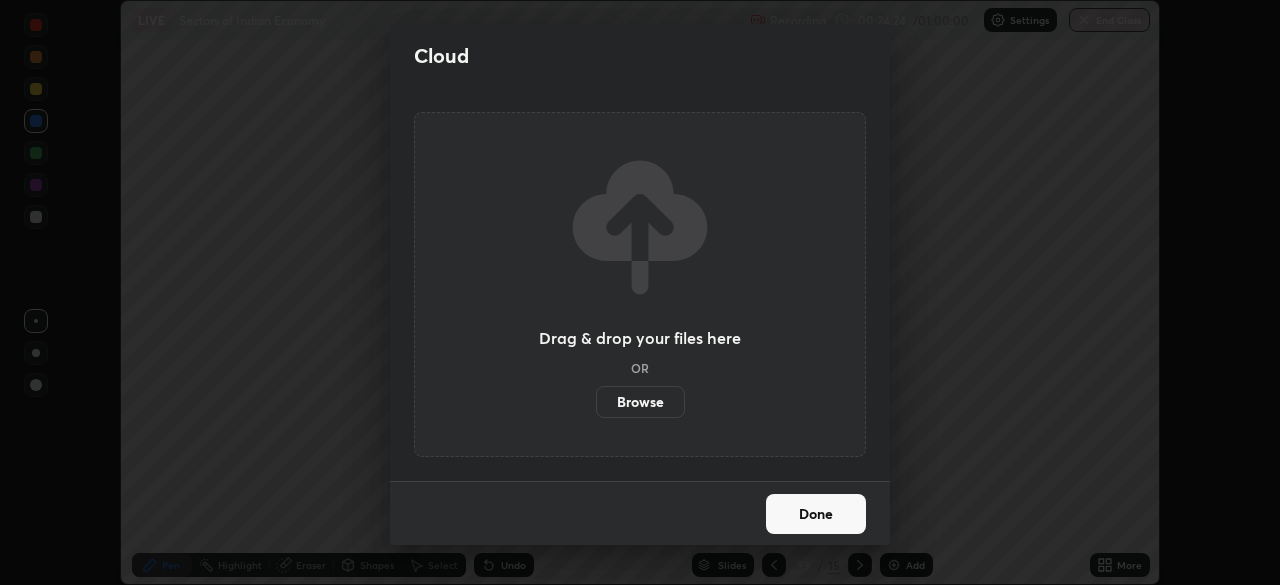 click on "Browse" at bounding box center (640, 402) 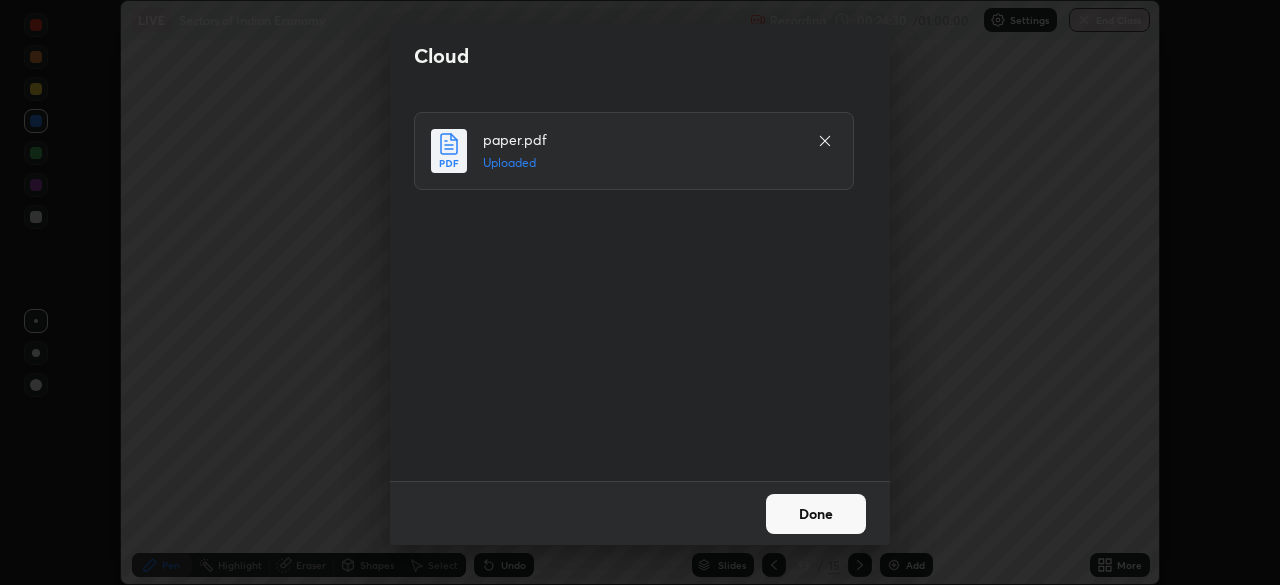 click on "Done" at bounding box center [816, 514] 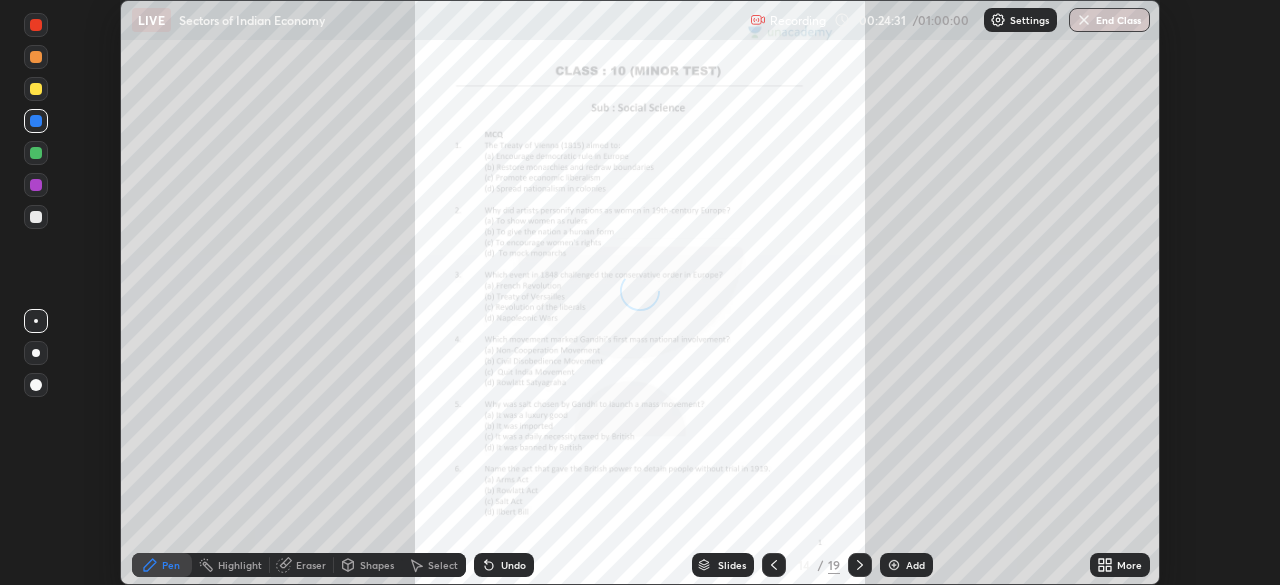 click 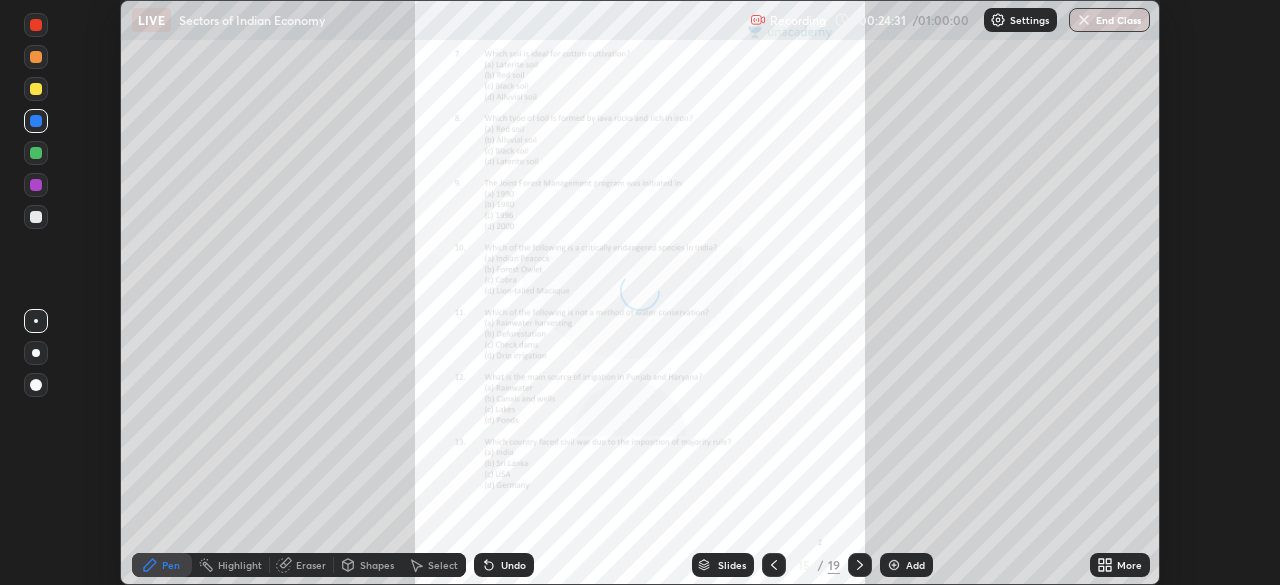 click 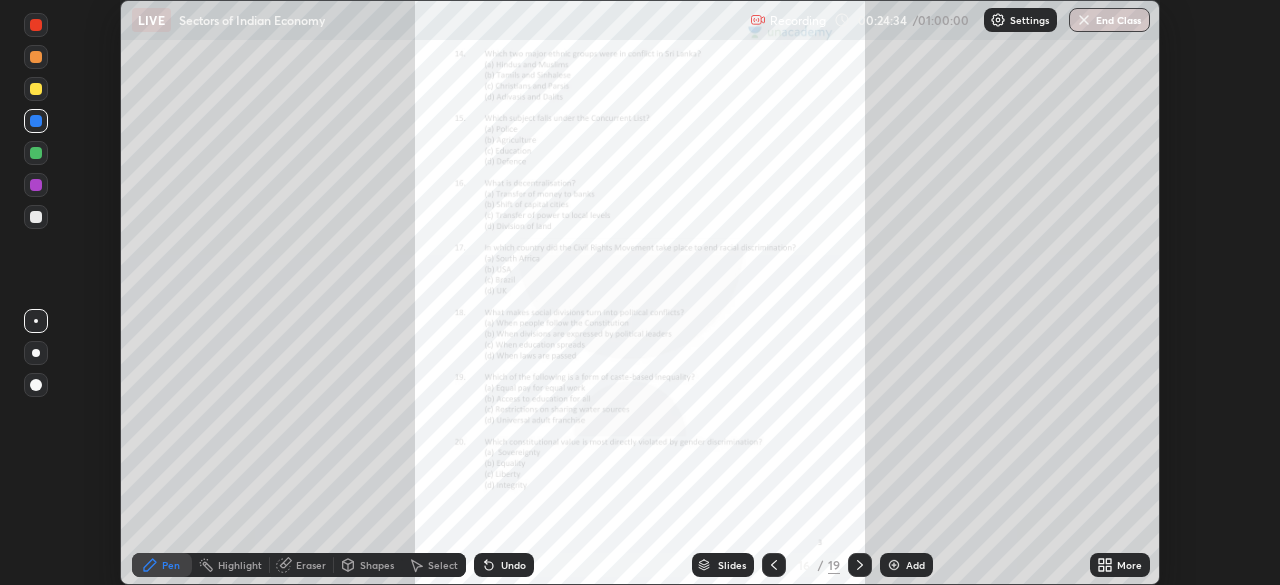click at bounding box center (860, 565) 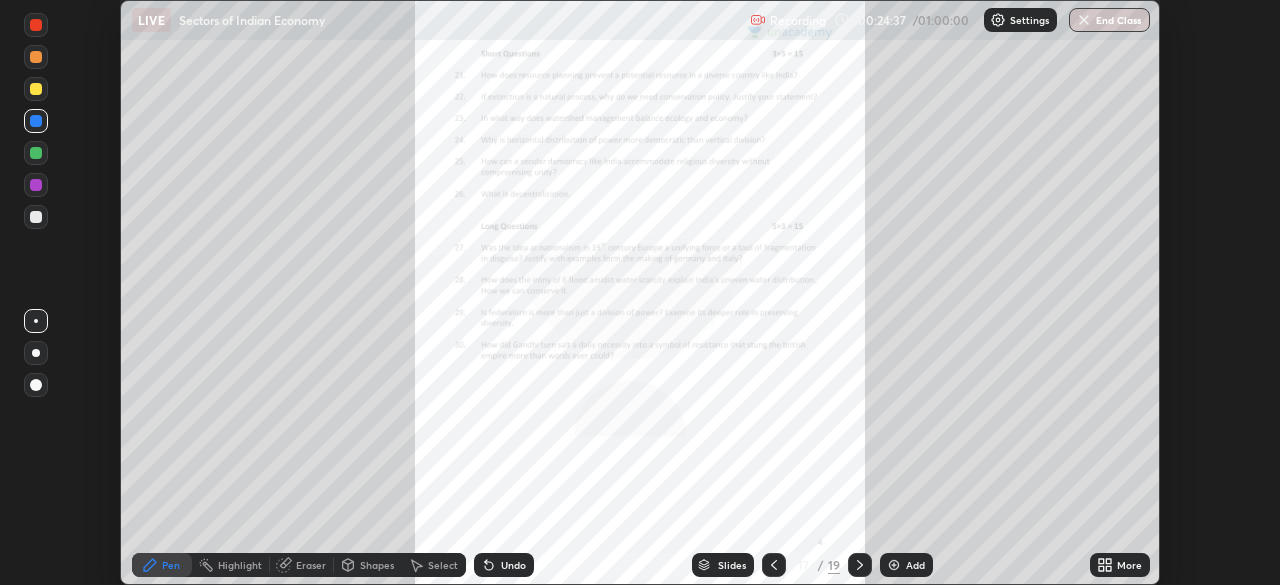 click on "More" at bounding box center (1129, 565) 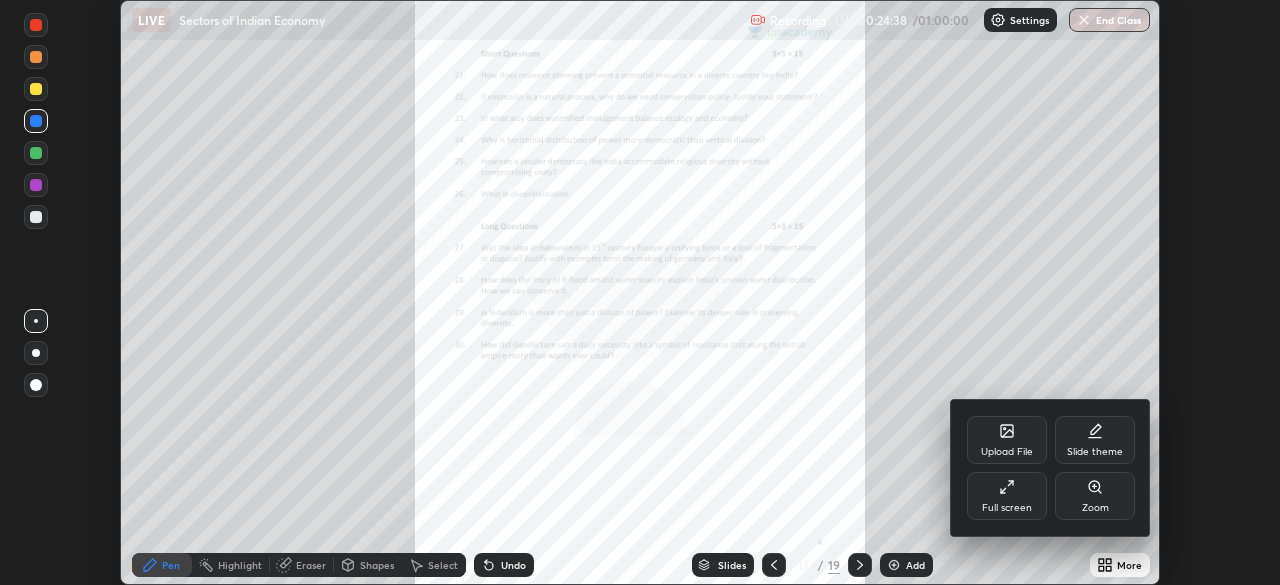 click on "Zoom" at bounding box center [1095, 496] 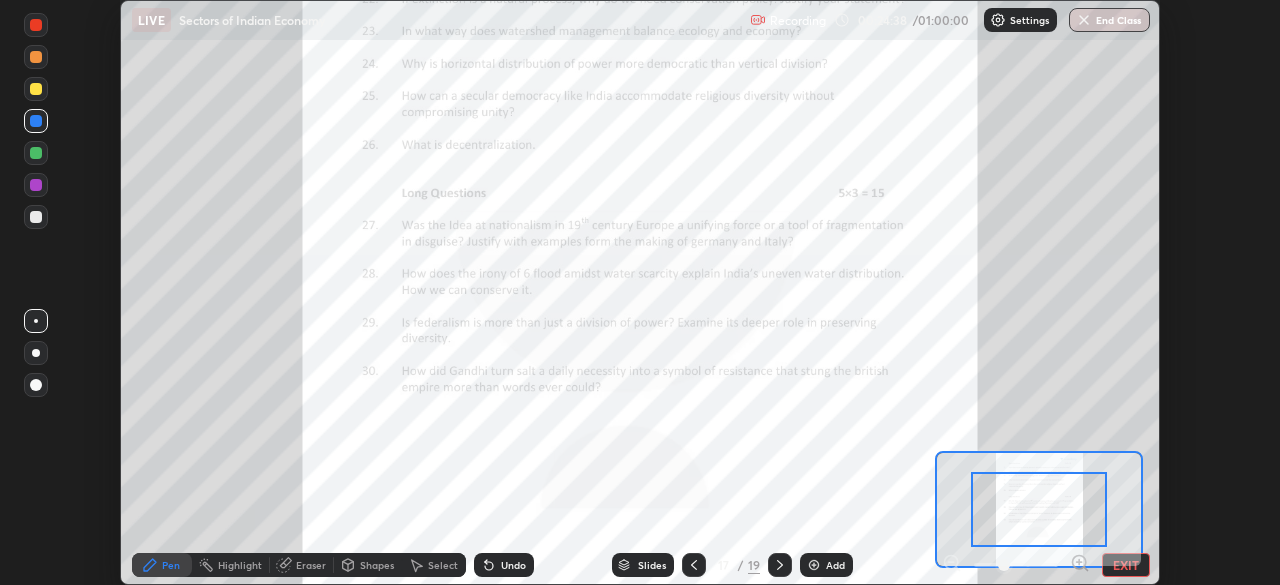click 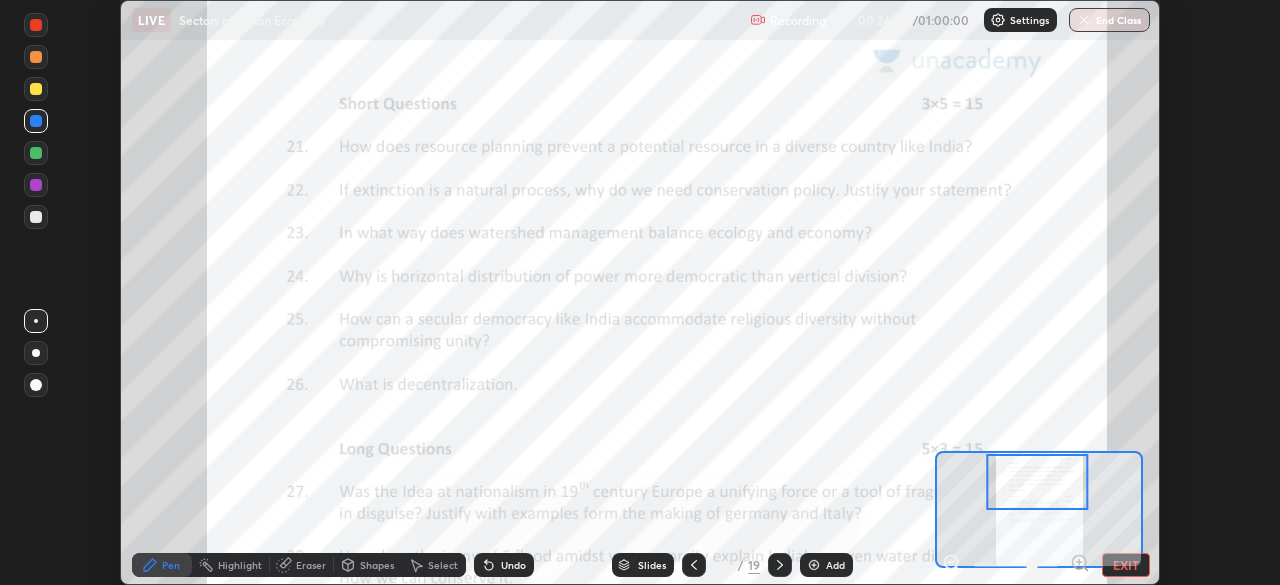 click on "EXIT" at bounding box center (1126, 565) 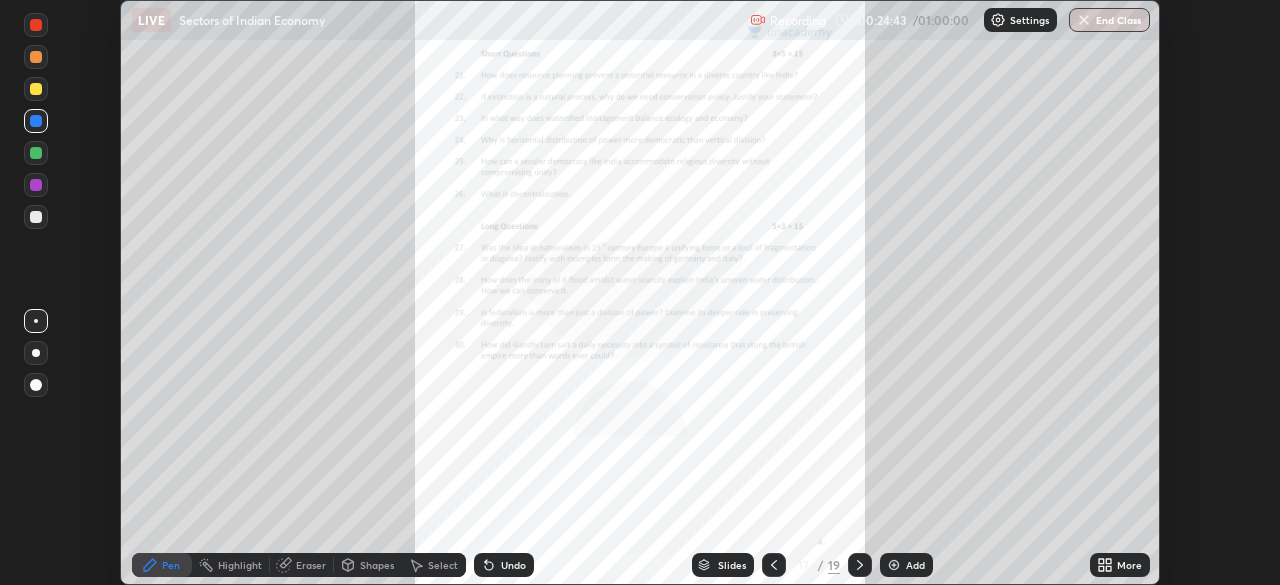 click on "More" at bounding box center (1129, 565) 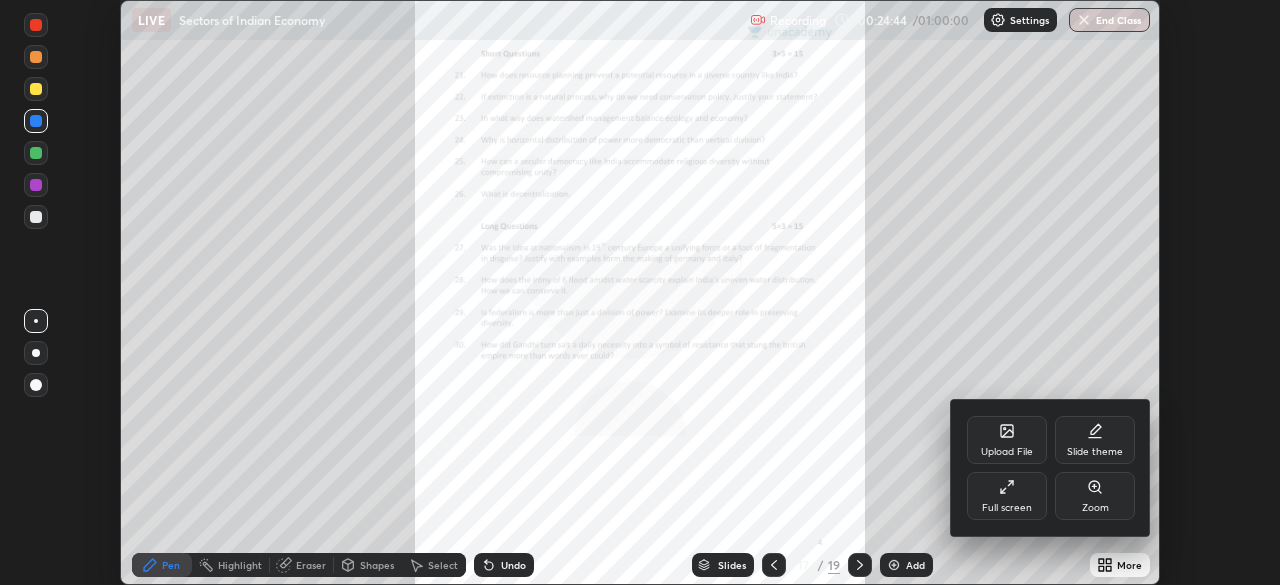 click on "Full screen" at bounding box center [1007, 496] 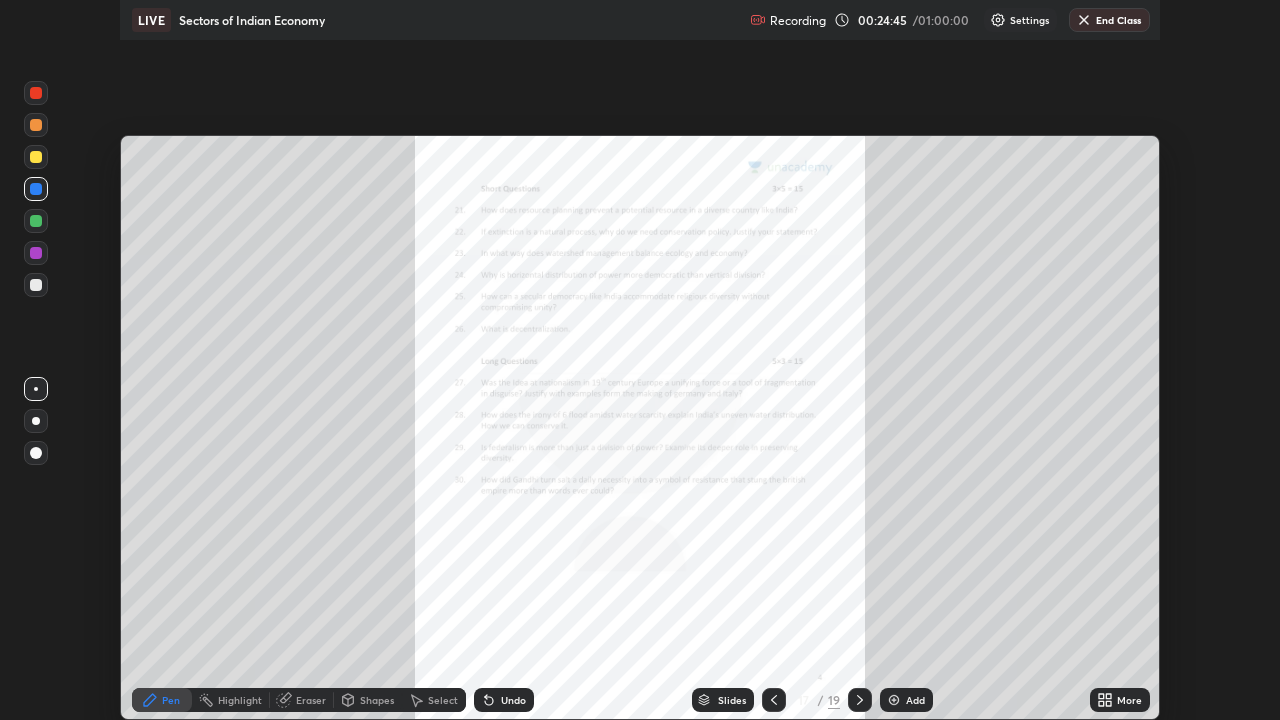 scroll, scrollTop: 99280, scrollLeft: 98720, axis: both 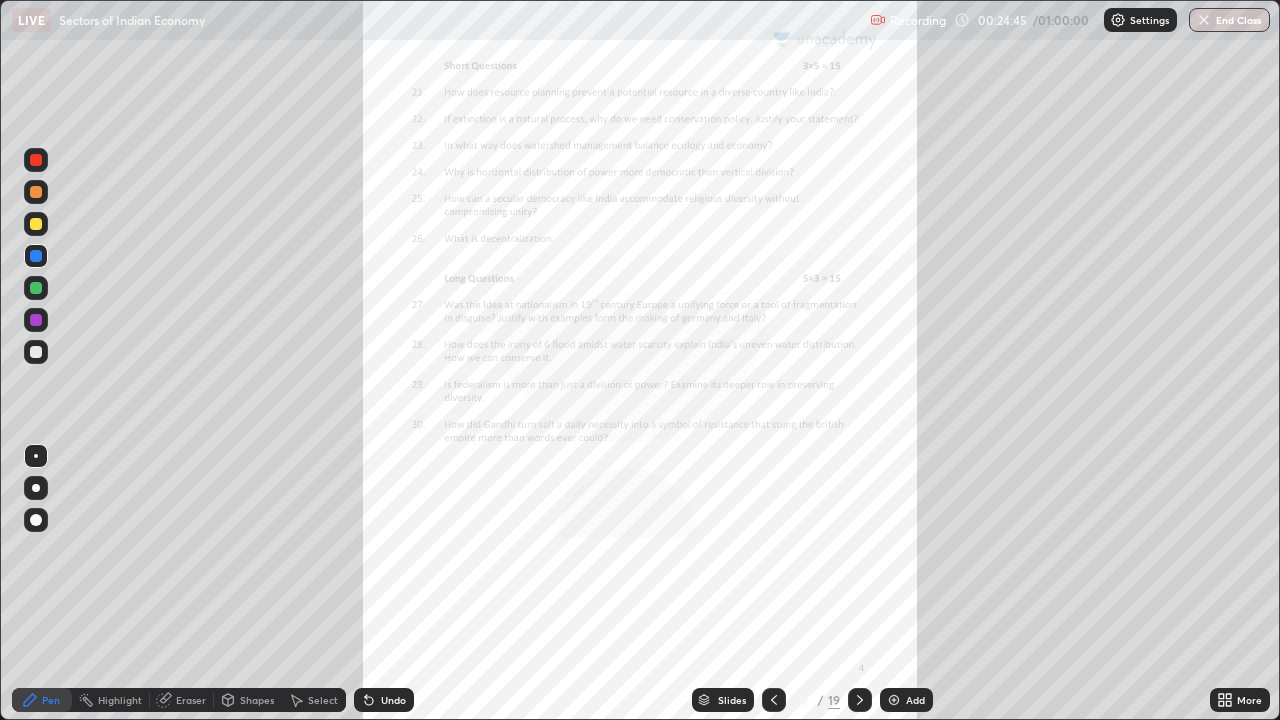 click on "More" at bounding box center (1249, 700) 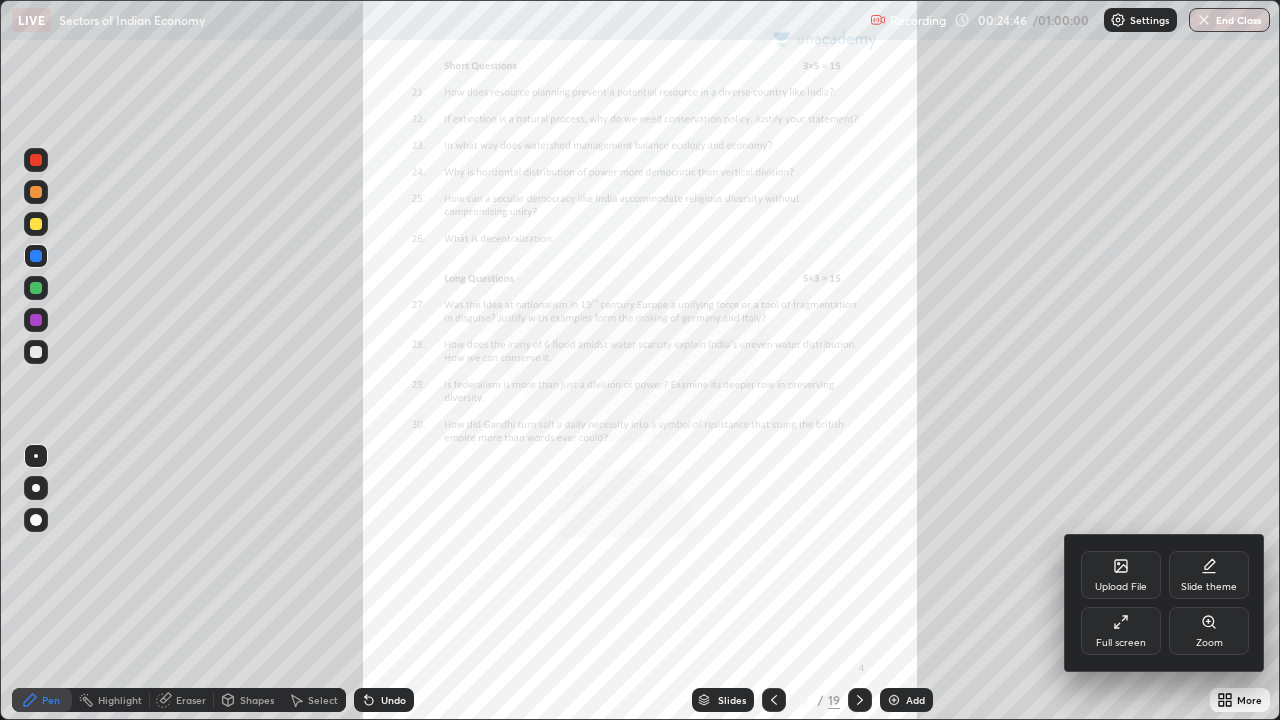click on "Zoom" at bounding box center (1209, 631) 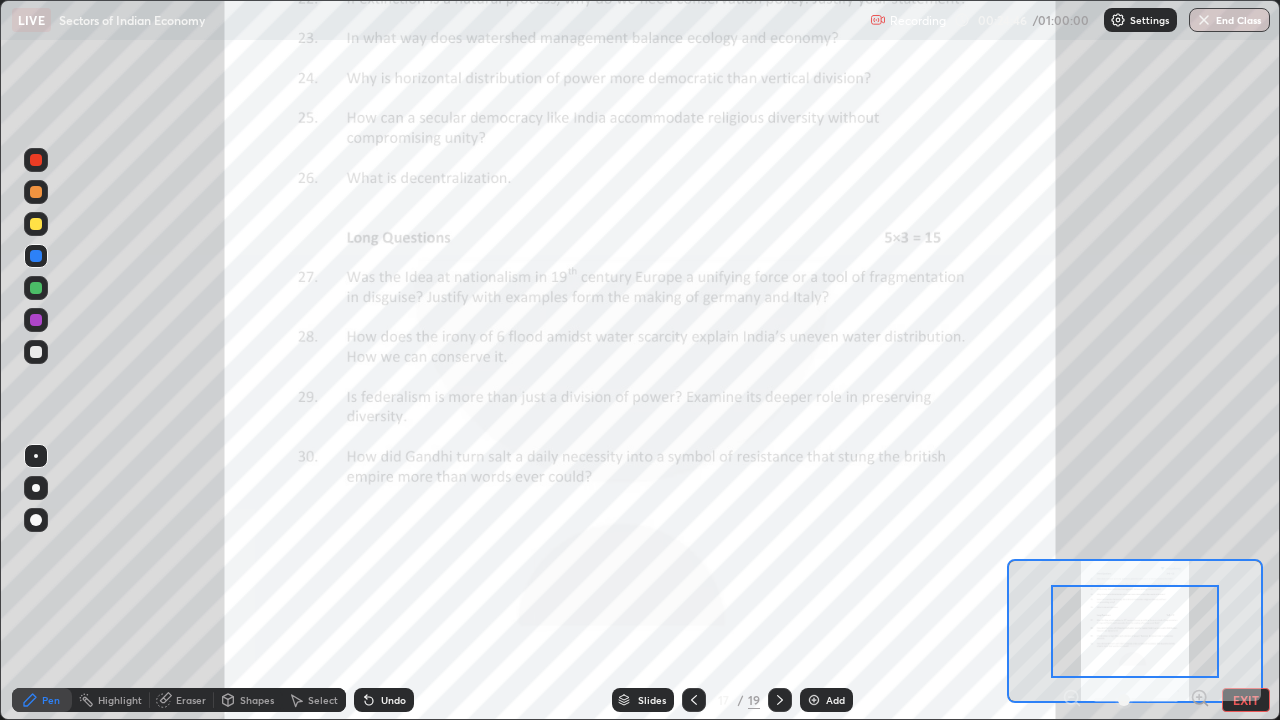 click 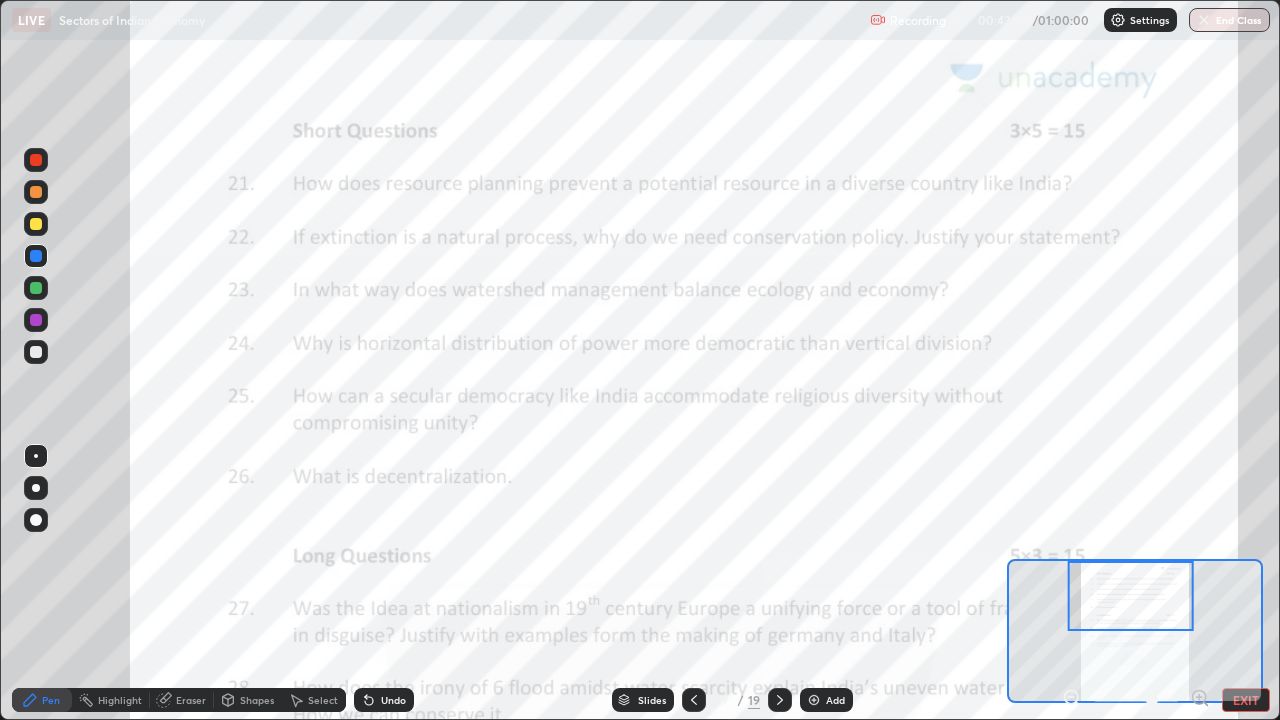 click 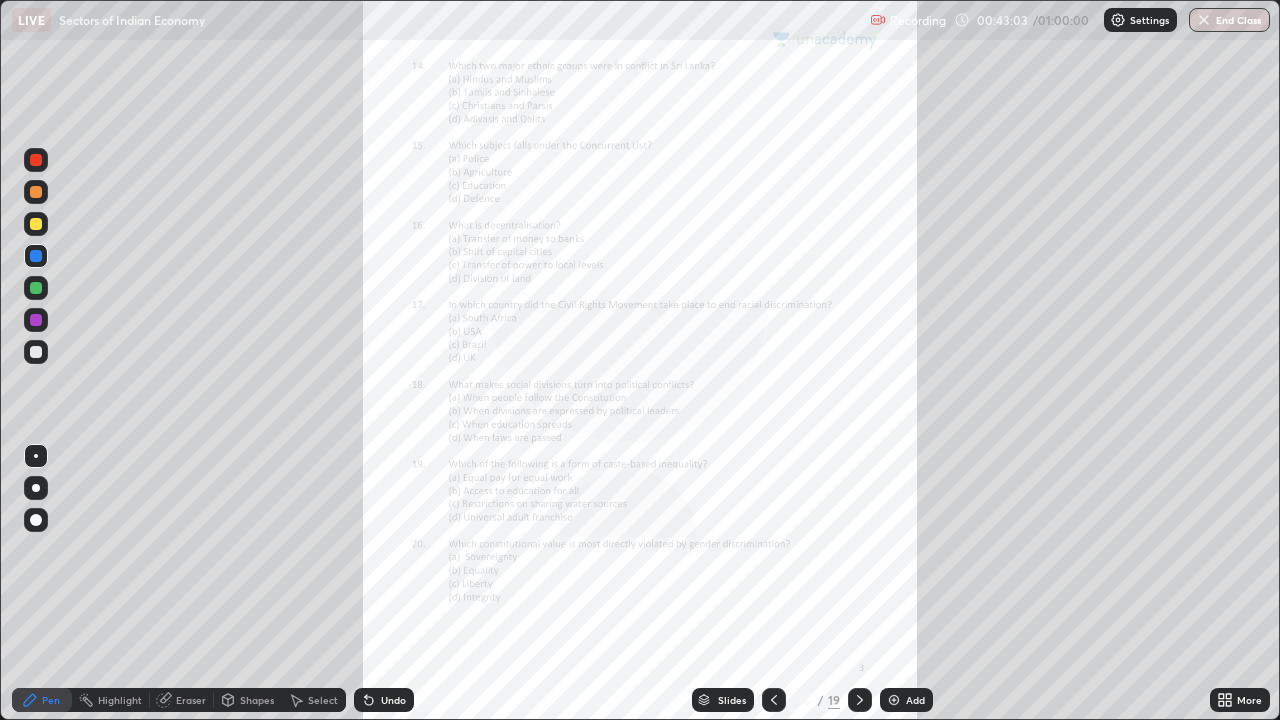 click 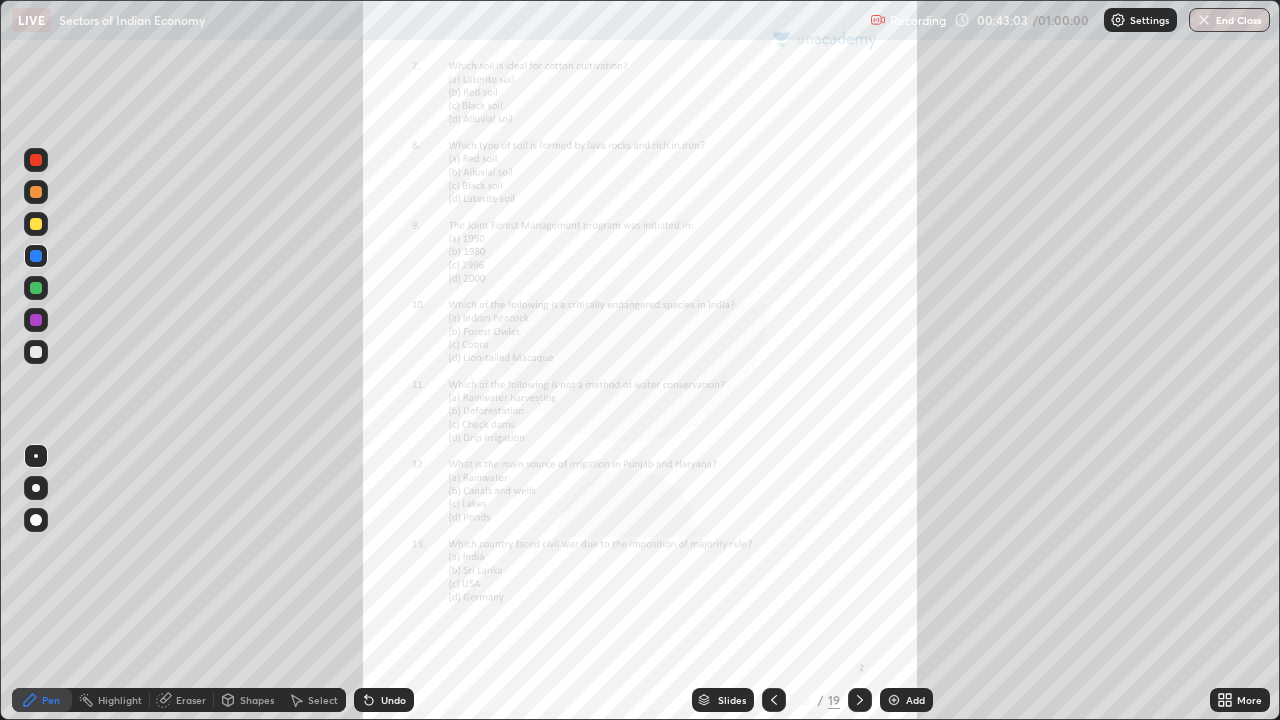 click 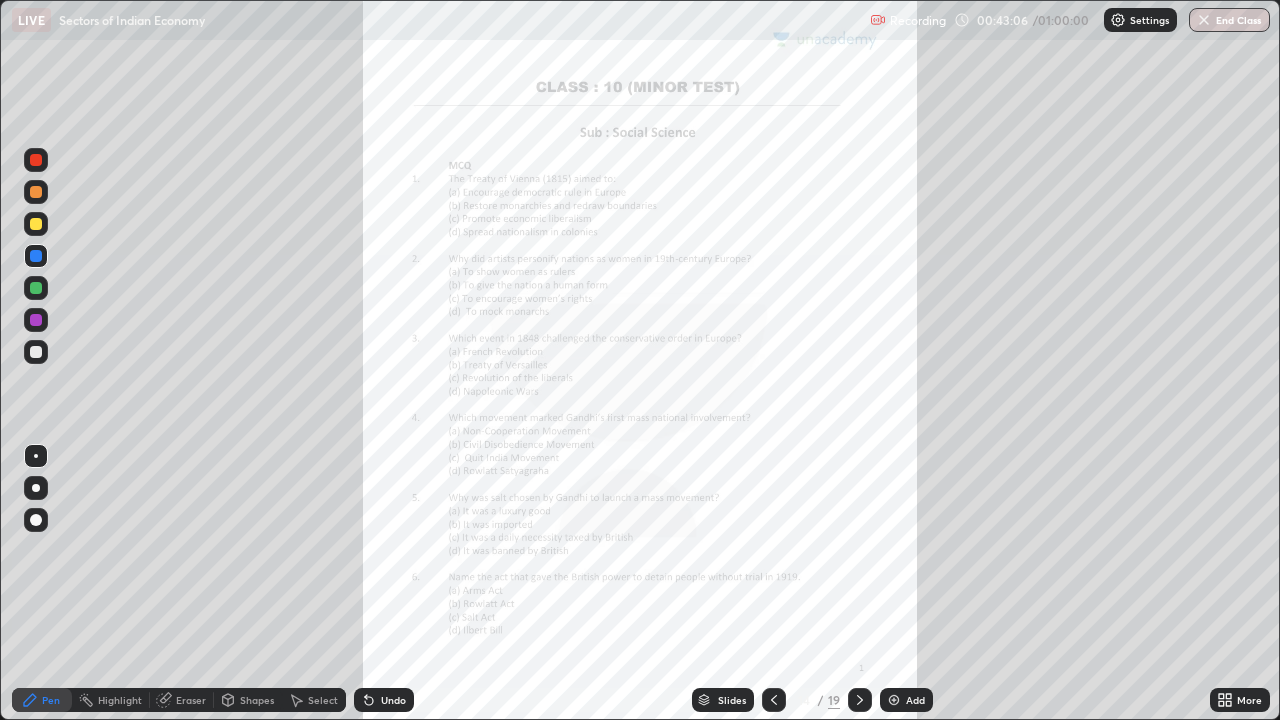 click on "More" at bounding box center (1249, 700) 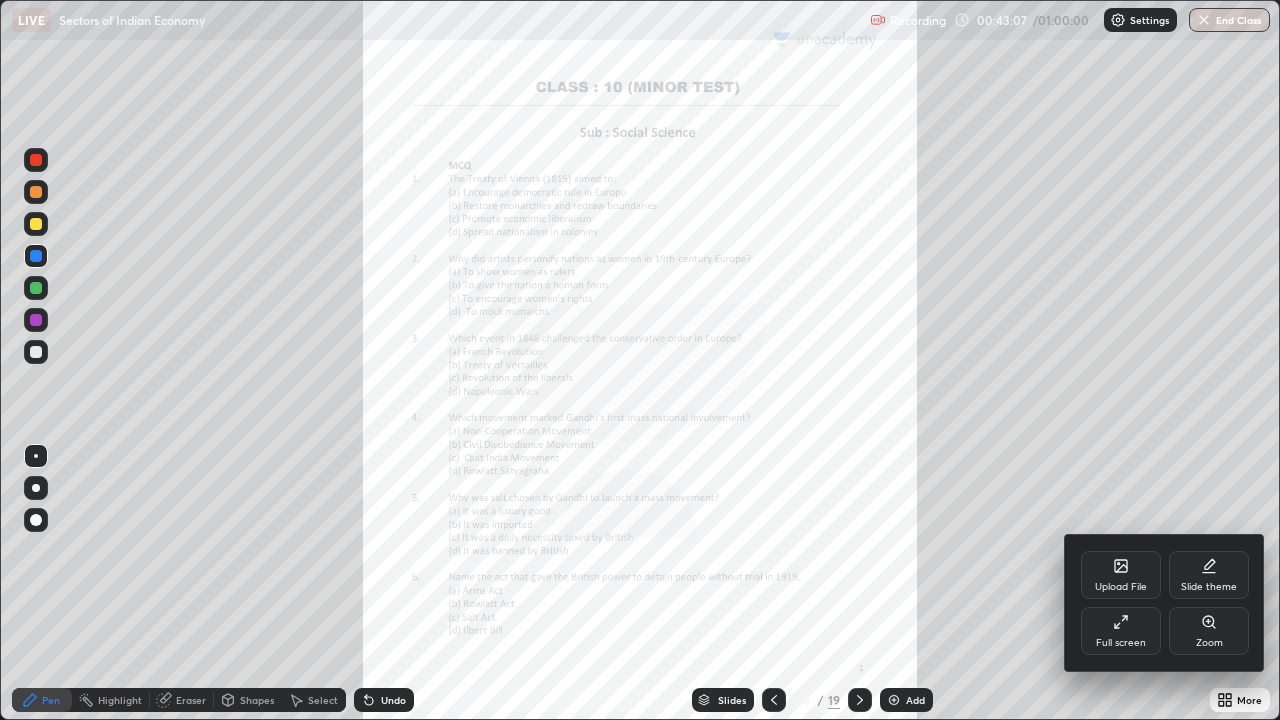 click on "Zoom" at bounding box center (1209, 631) 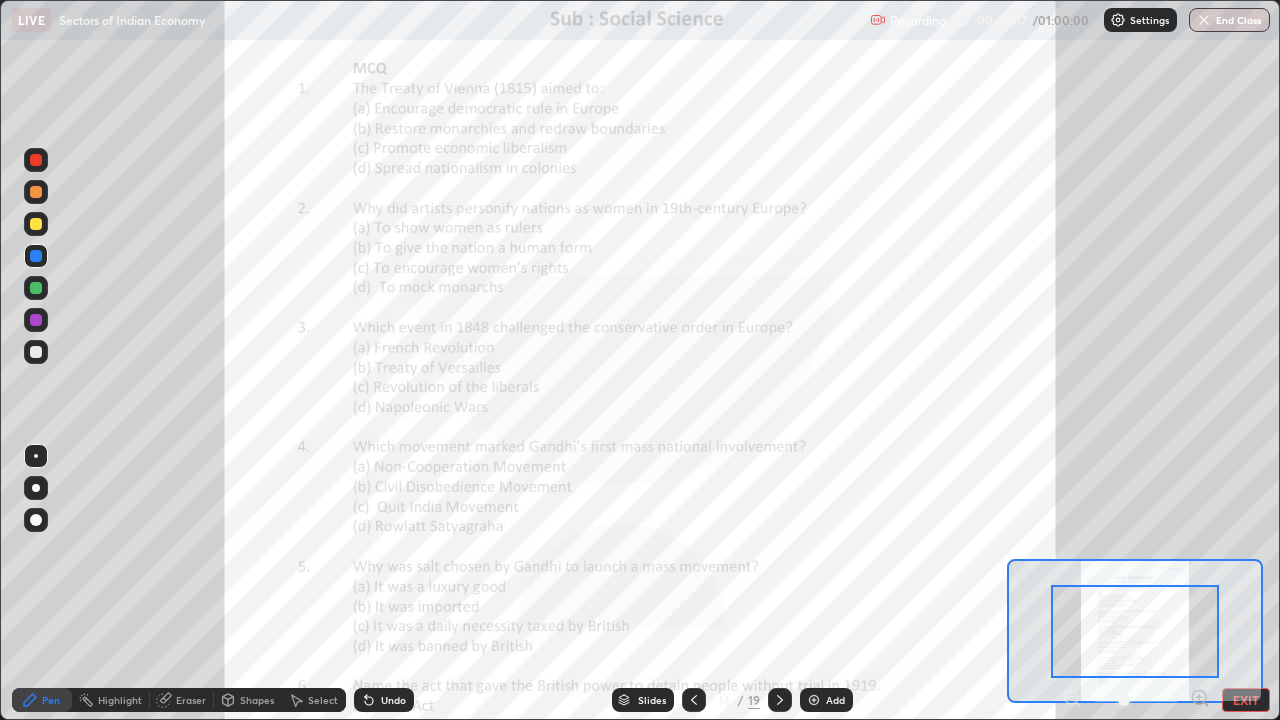 click 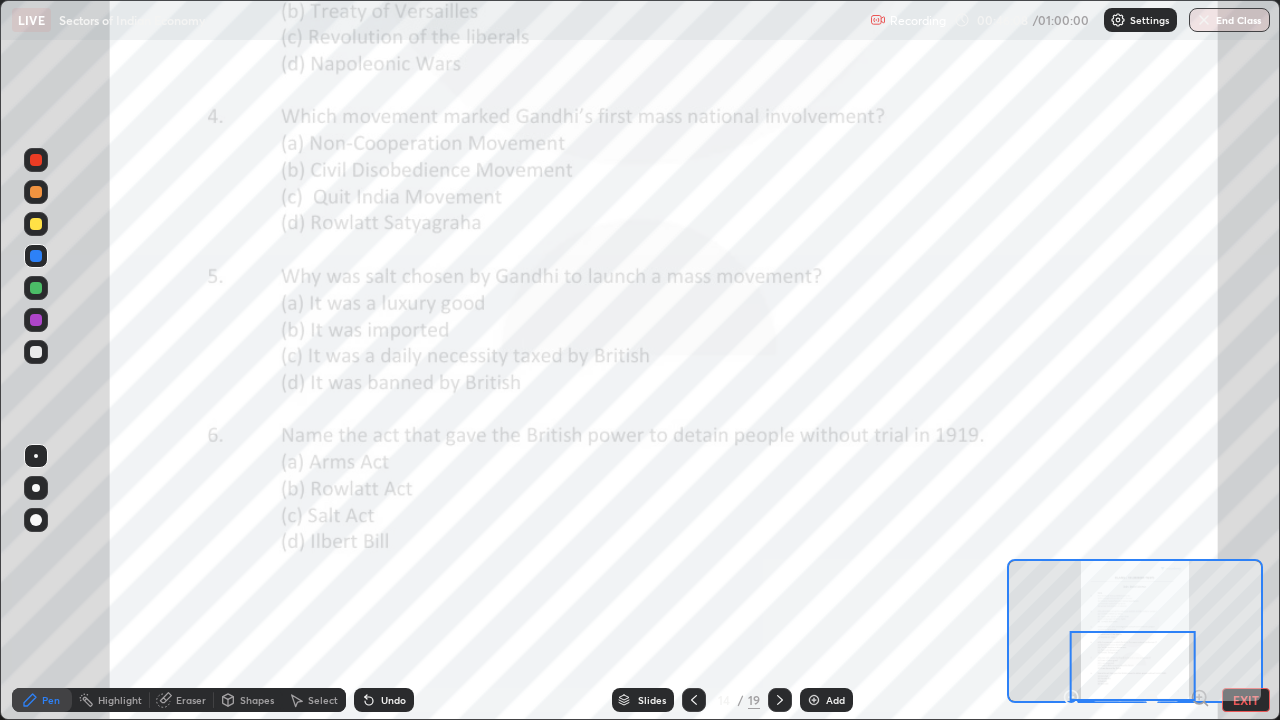 click 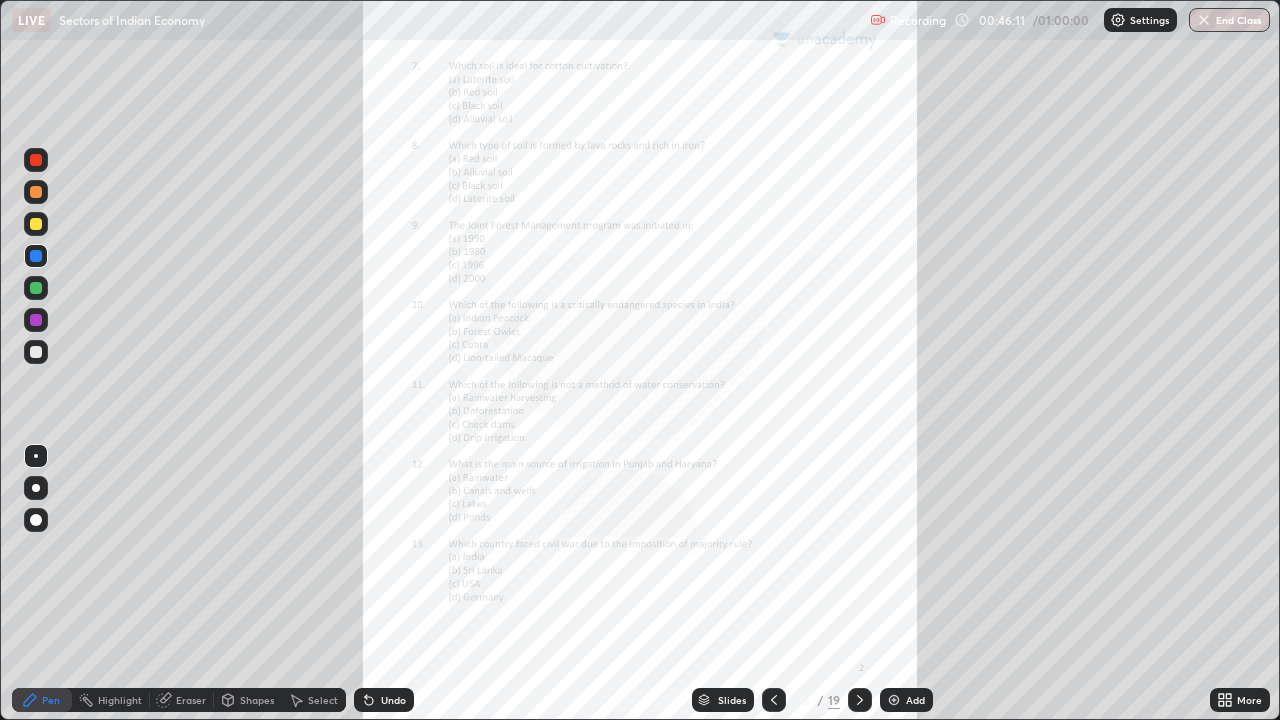 click 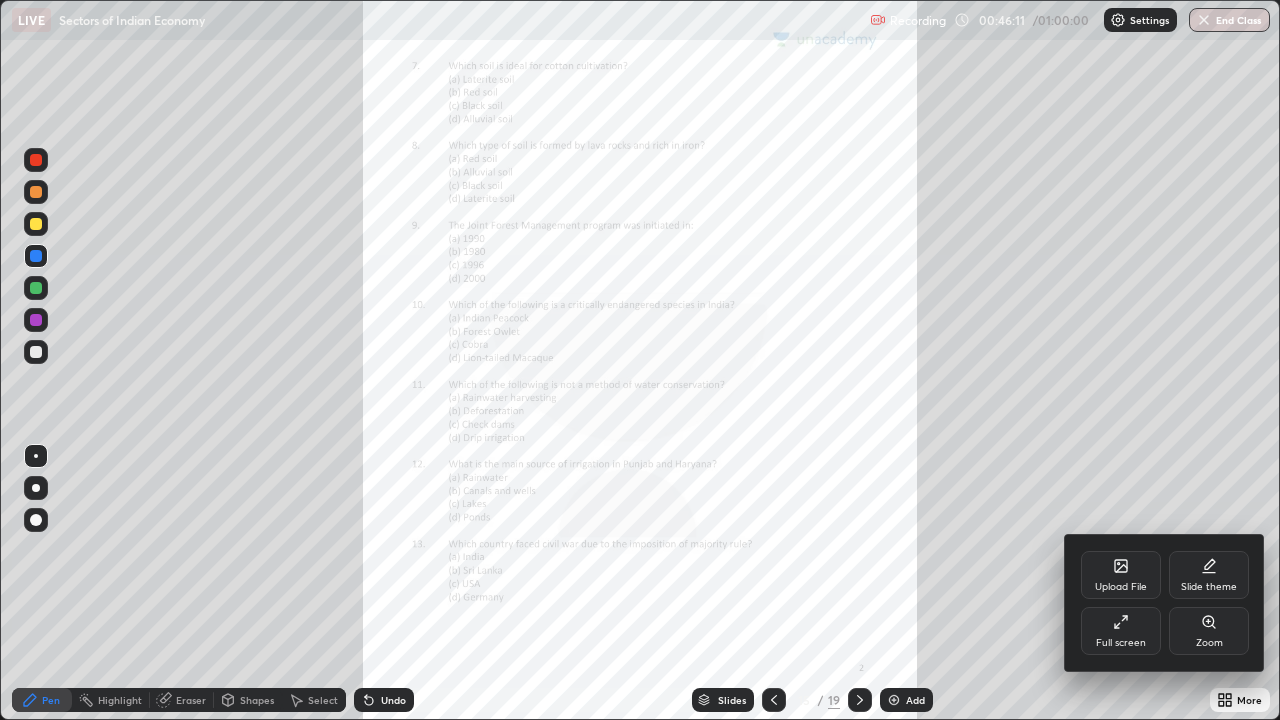 click on "Zoom" at bounding box center (1209, 631) 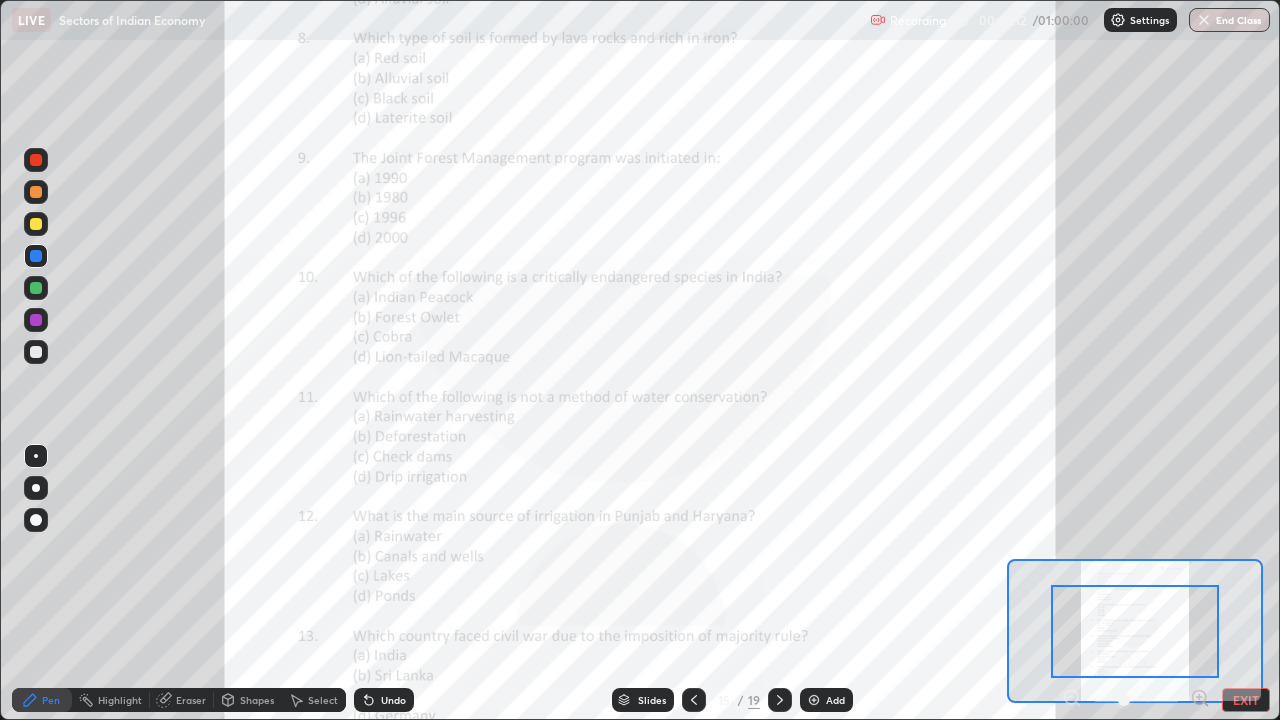 click 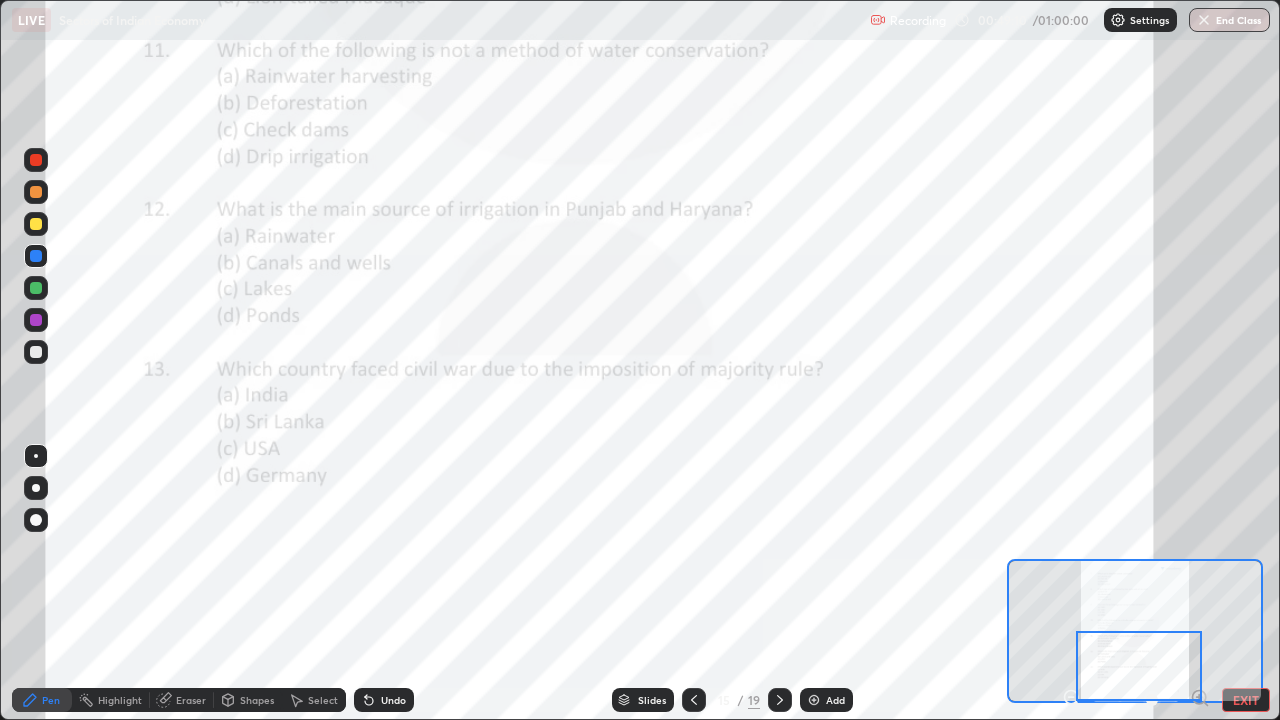 click at bounding box center [780, 700] 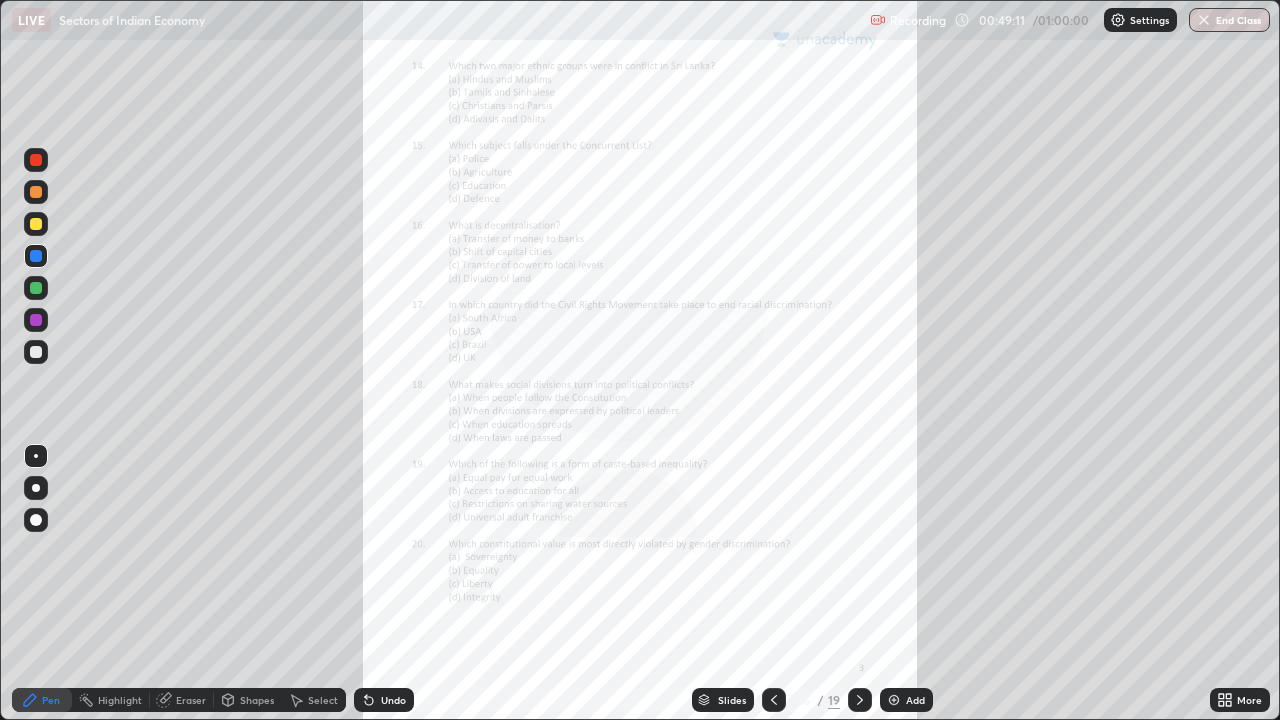 click on "More" at bounding box center (1249, 700) 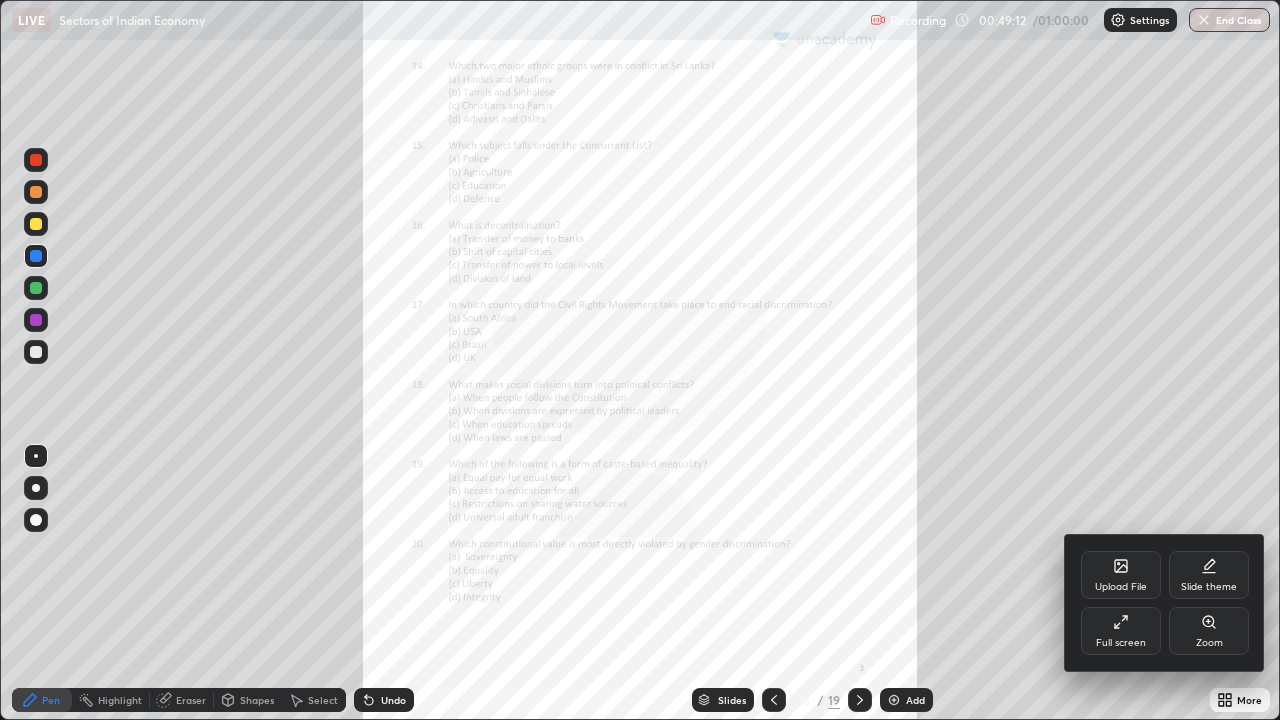 click on "Zoom" at bounding box center (1209, 643) 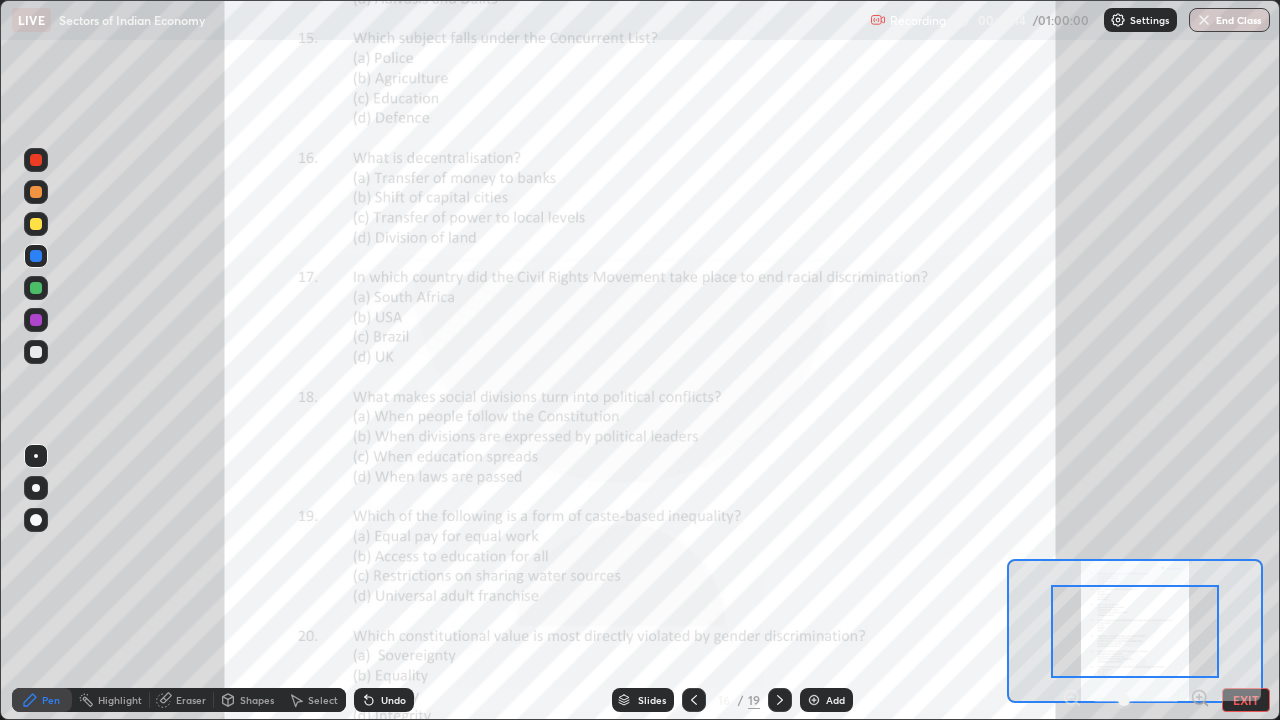 click 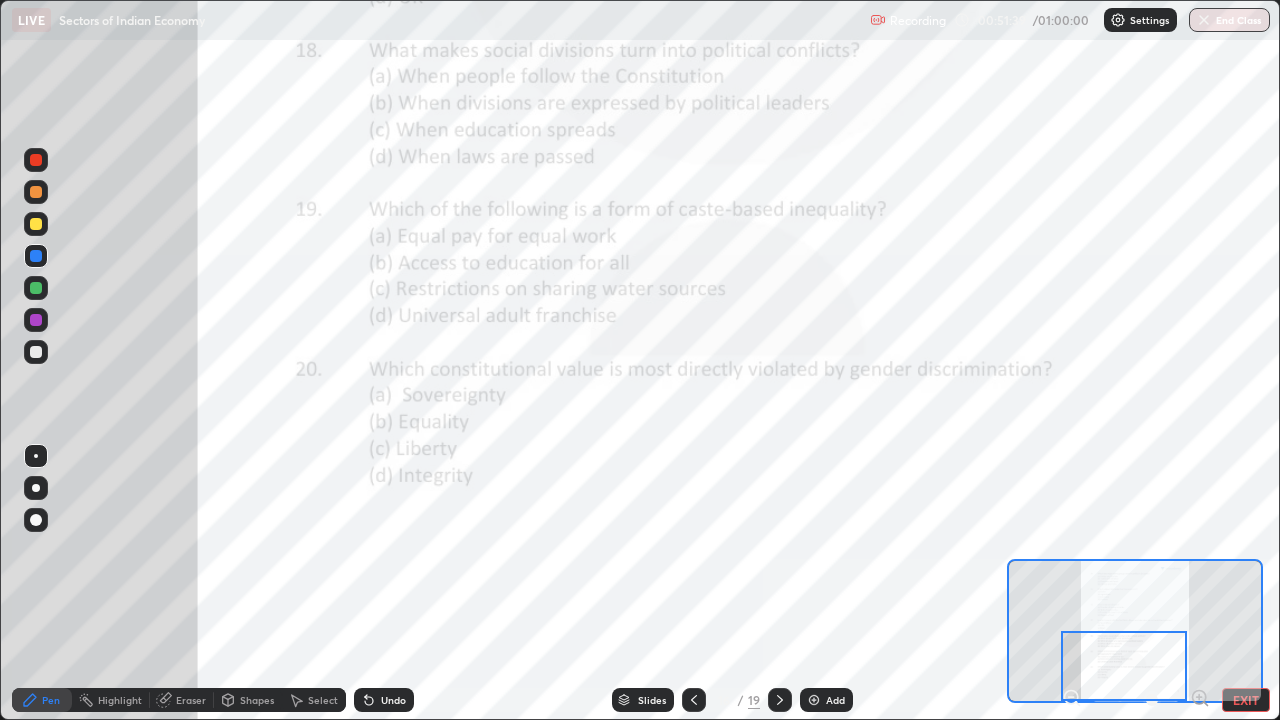 click on "19" at bounding box center (754, 700) 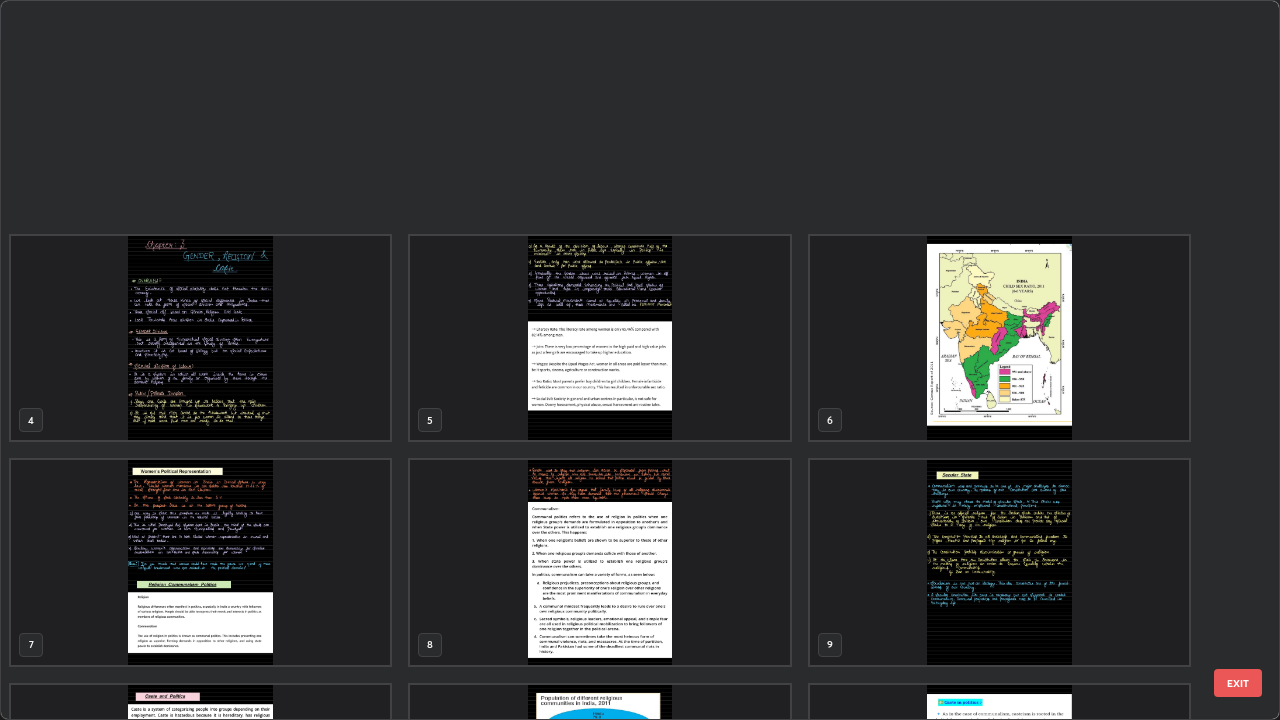 scroll, scrollTop: 629, scrollLeft: 0, axis: vertical 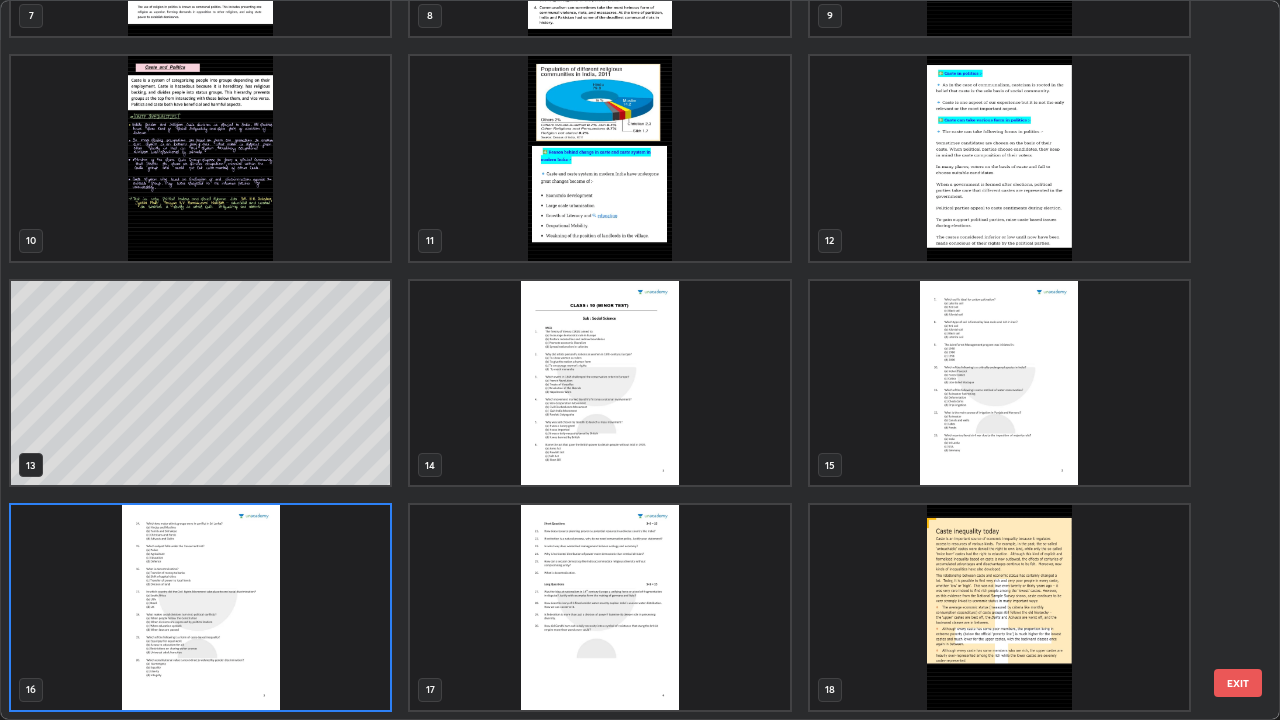 click at bounding box center (599, 607) 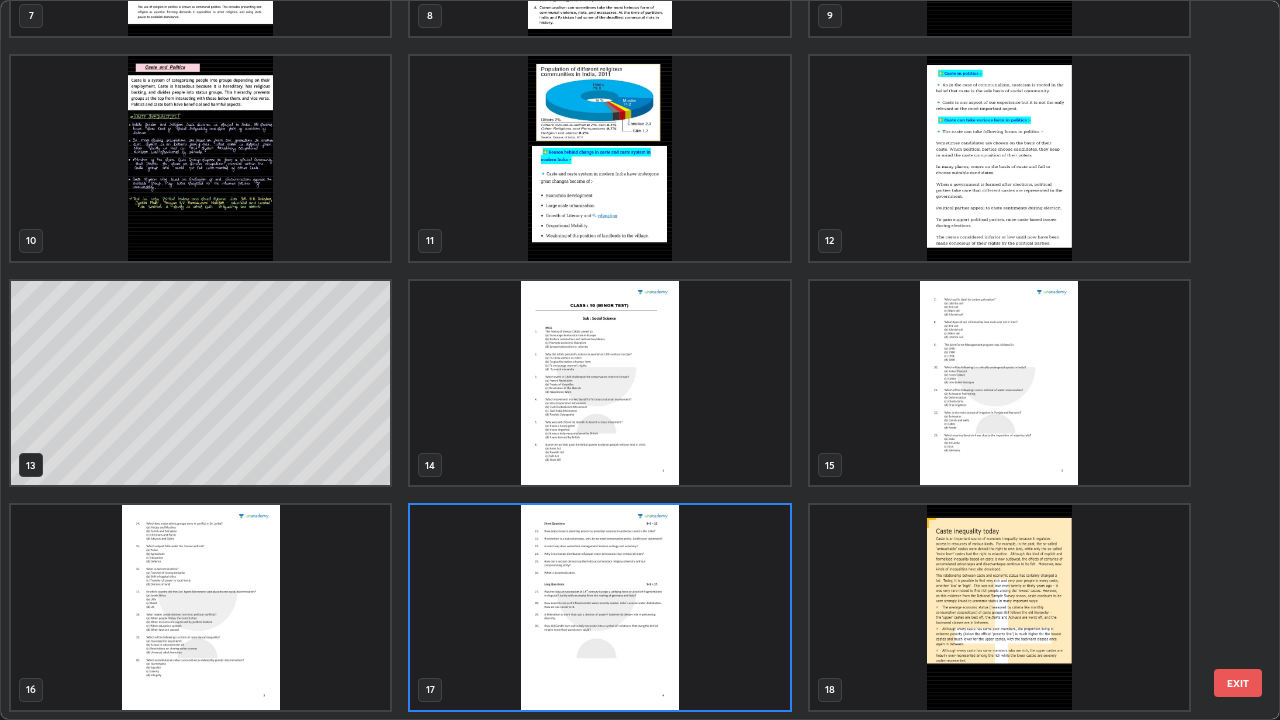 click at bounding box center (599, 607) 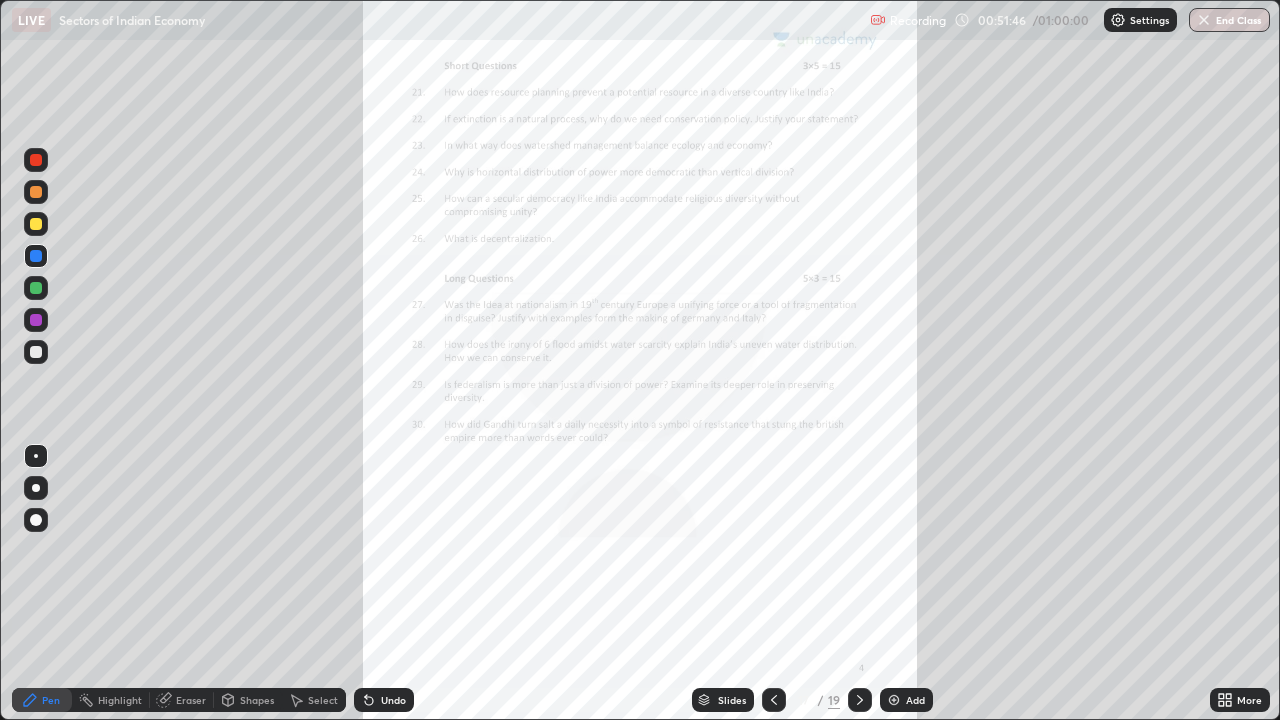 click on "More" at bounding box center (1249, 700) 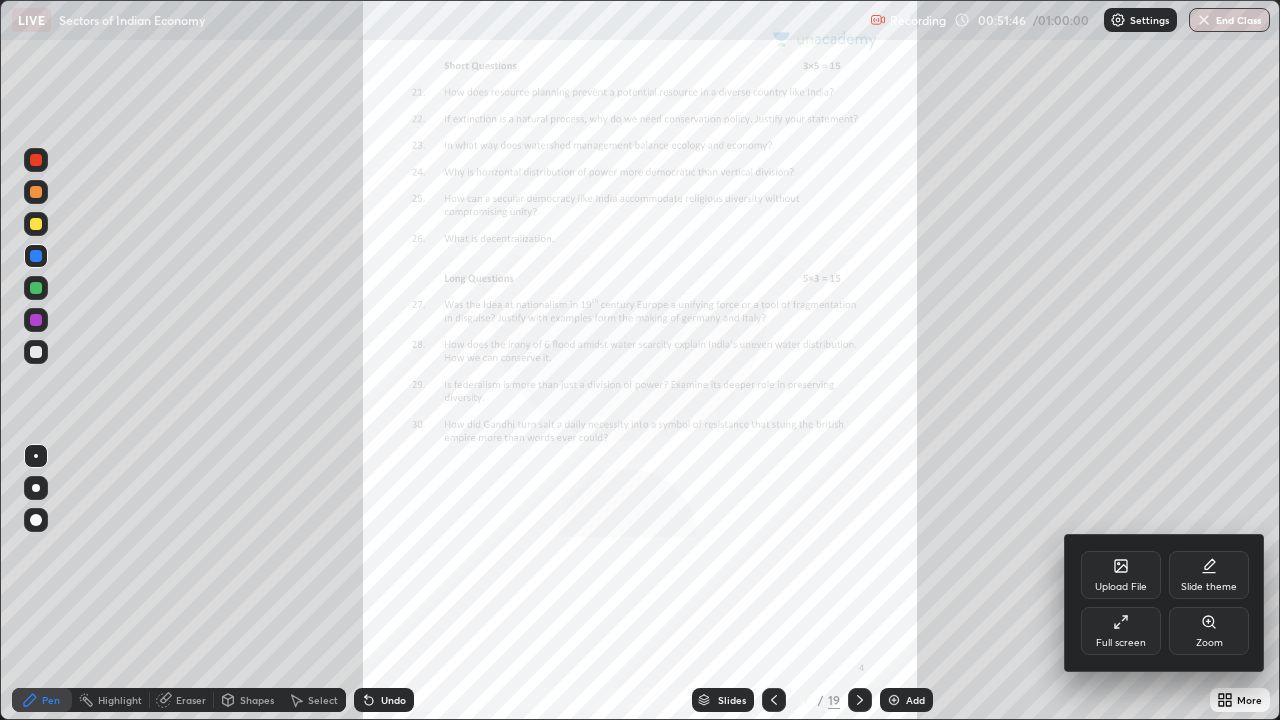 click on "Zoom" at bounding box center [1209, 643] 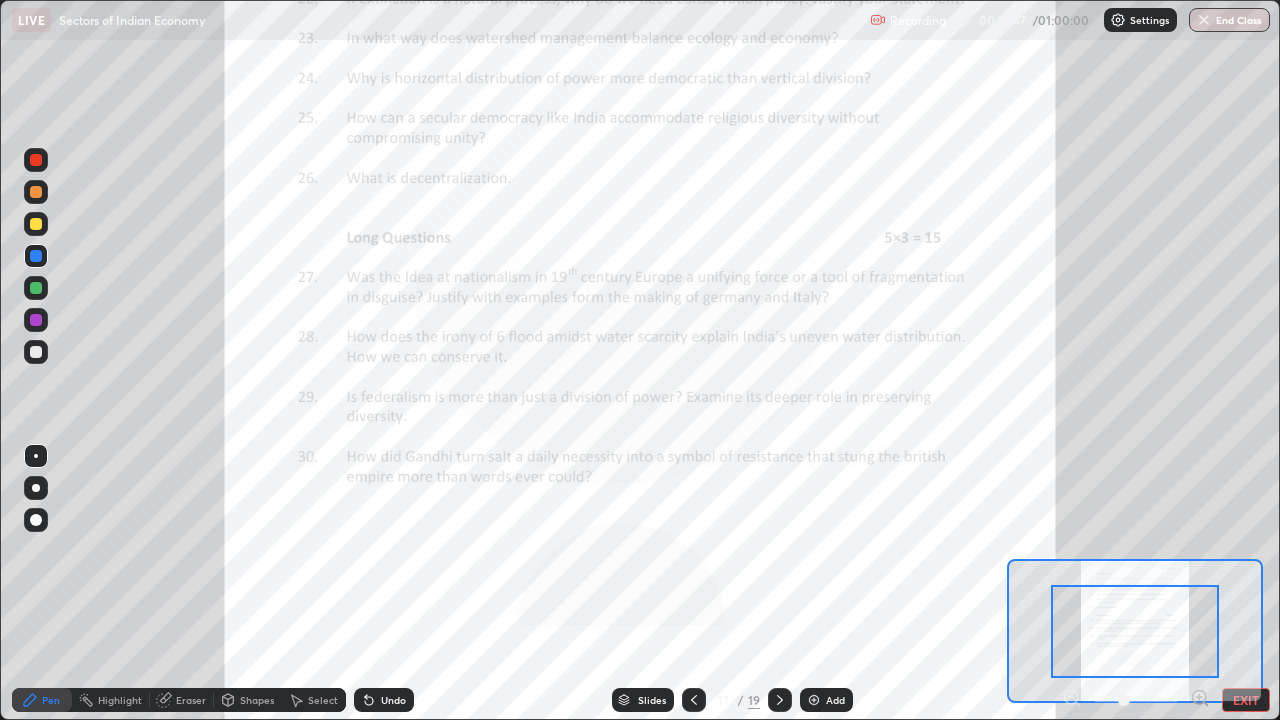 click 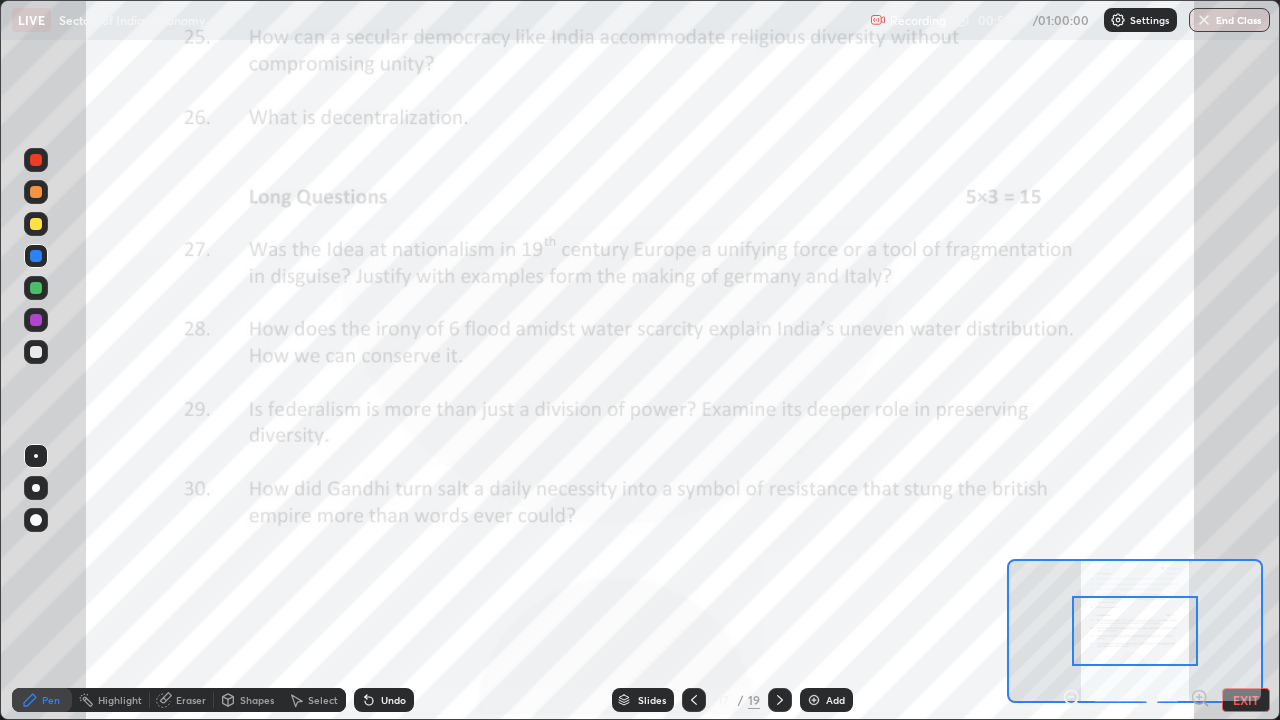 click on "Eraser" at bounding box center [191, 700] 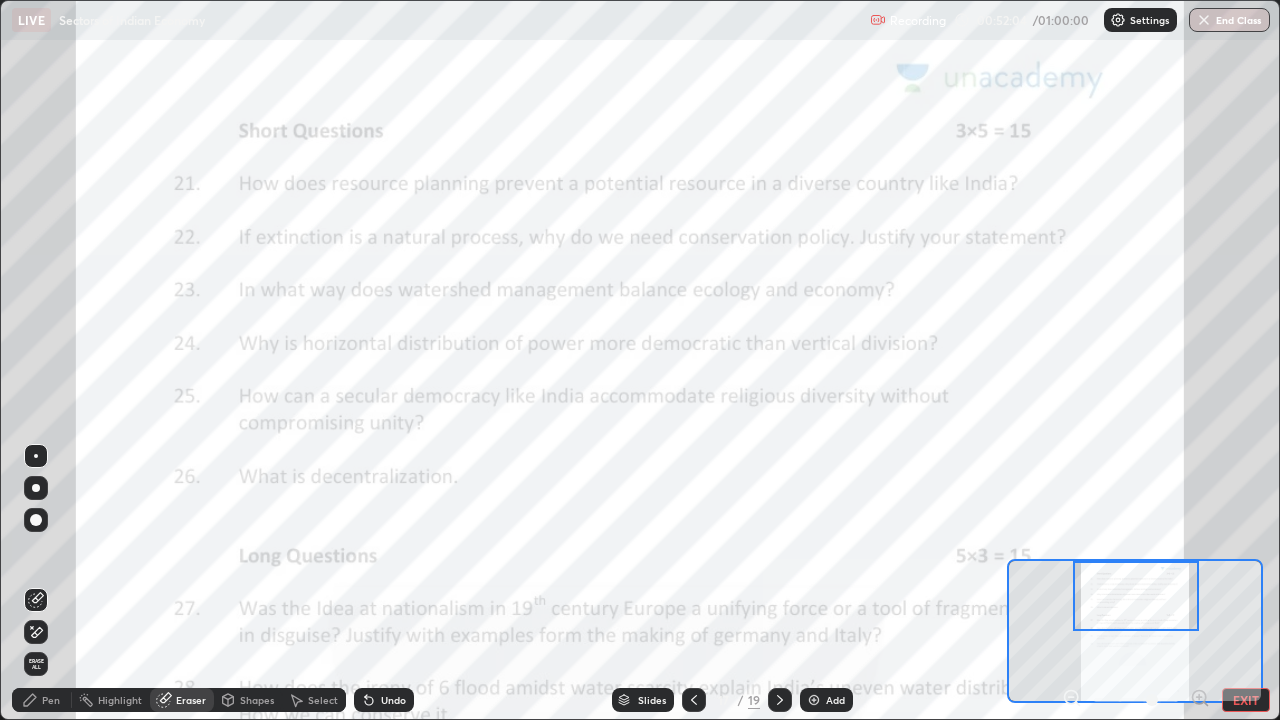 click on "Erase all" at bounding box center (36, 664) 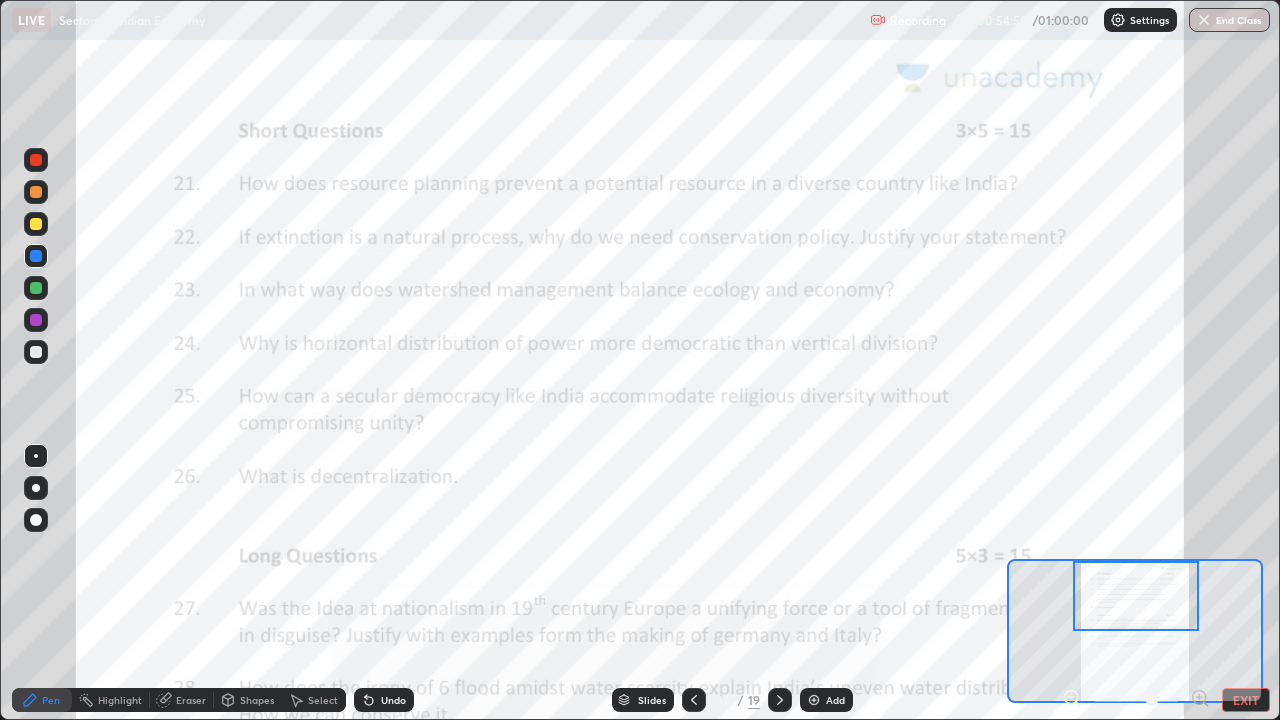 click on "Pen Highlight Eraser Shapes Select Undo Slides 17 / 19 Add EXIT" at bounding box center [640, 700] 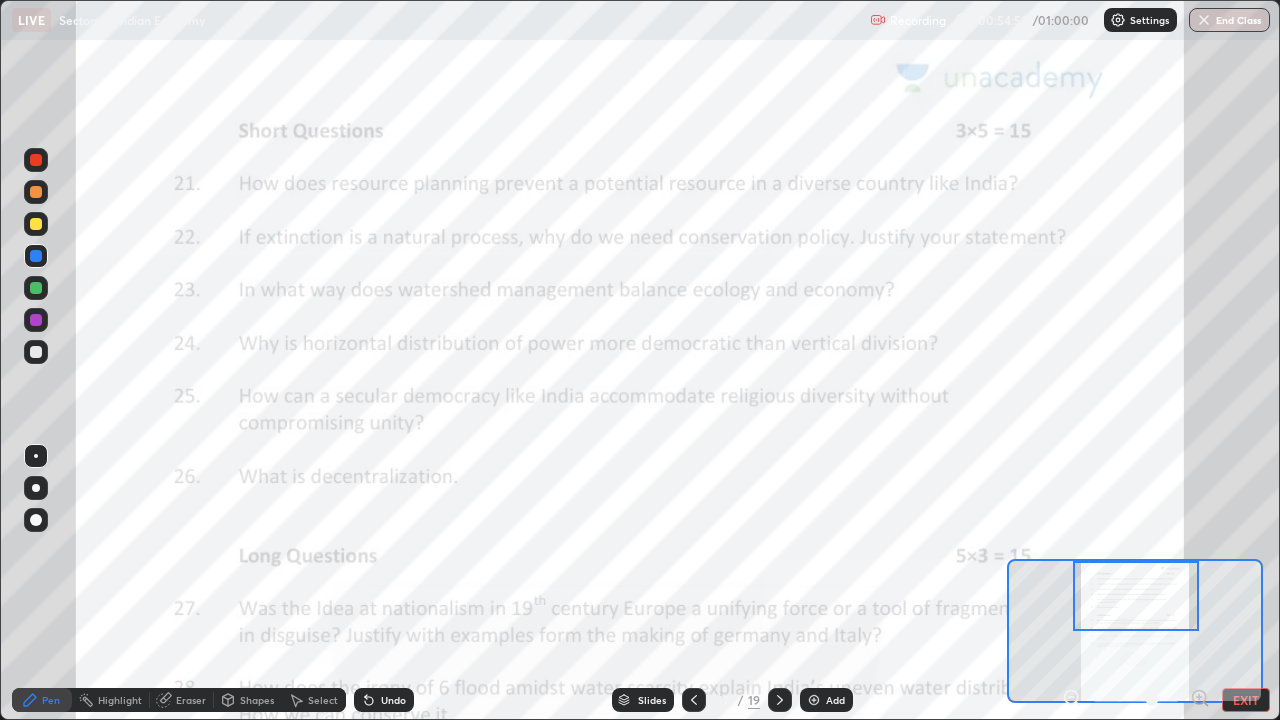 click on "EXIT" at bounding box center (1246, 700) 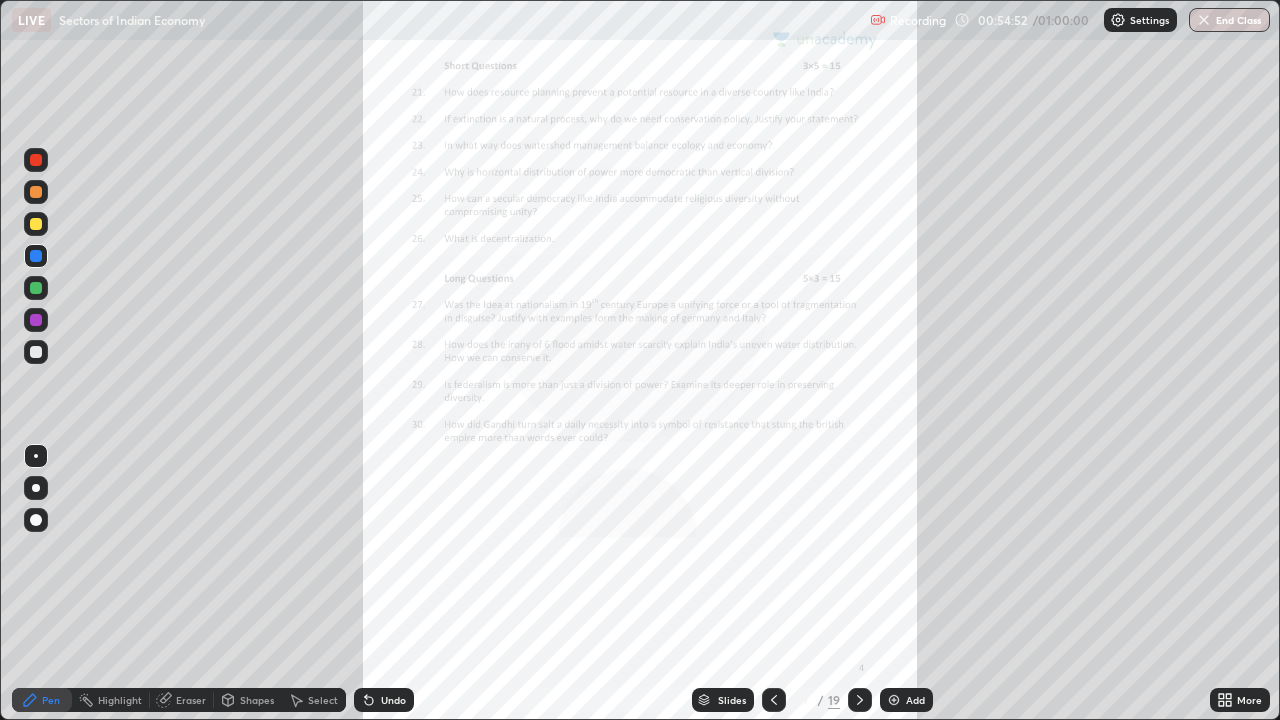 click on "End Class" at bounding box center (1229, 20) 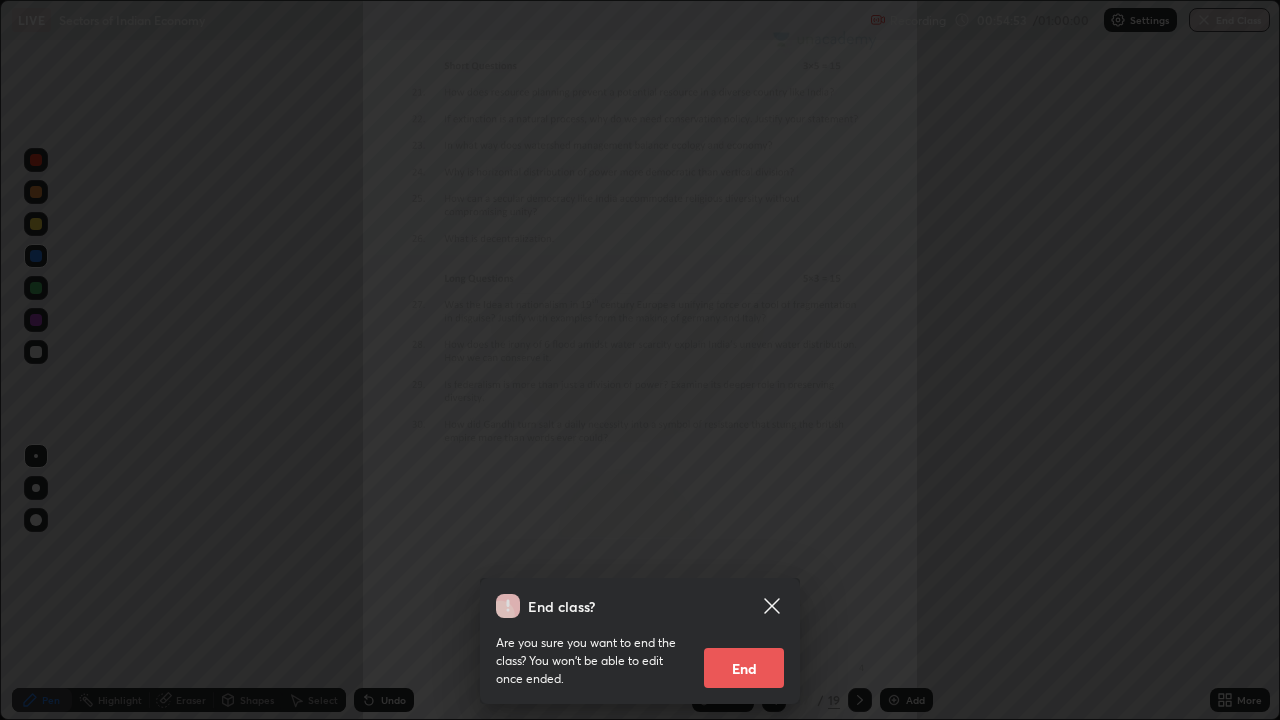 click on "End" at bounding box center [744, 668] 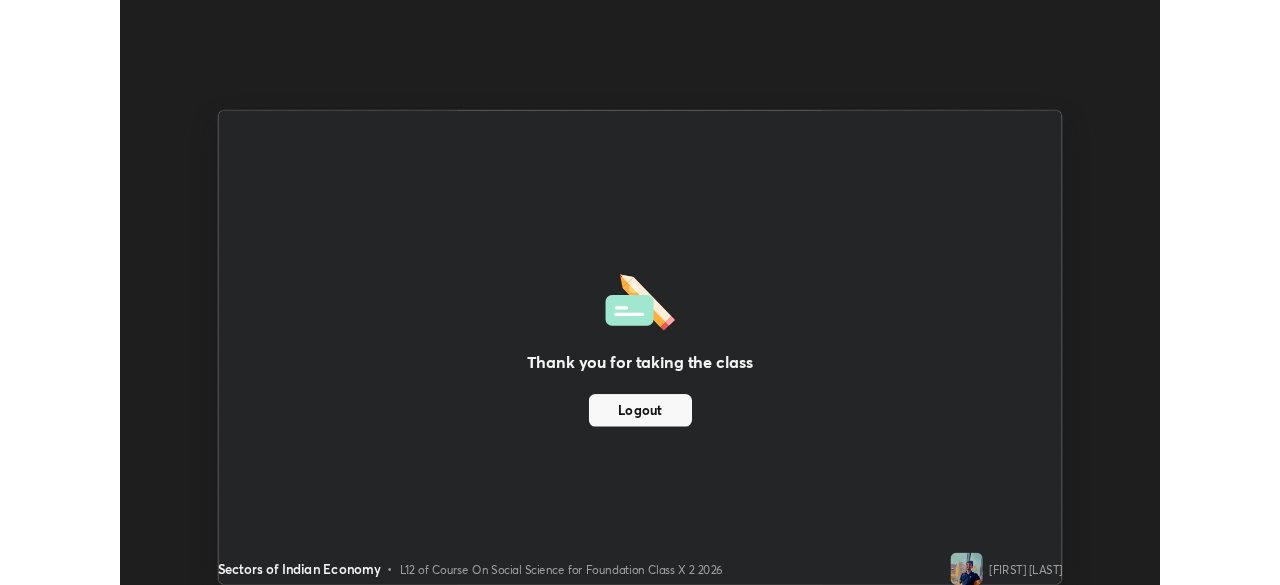 scroll, scrollTop: 585, scrollLeft: 1280, axis: both 